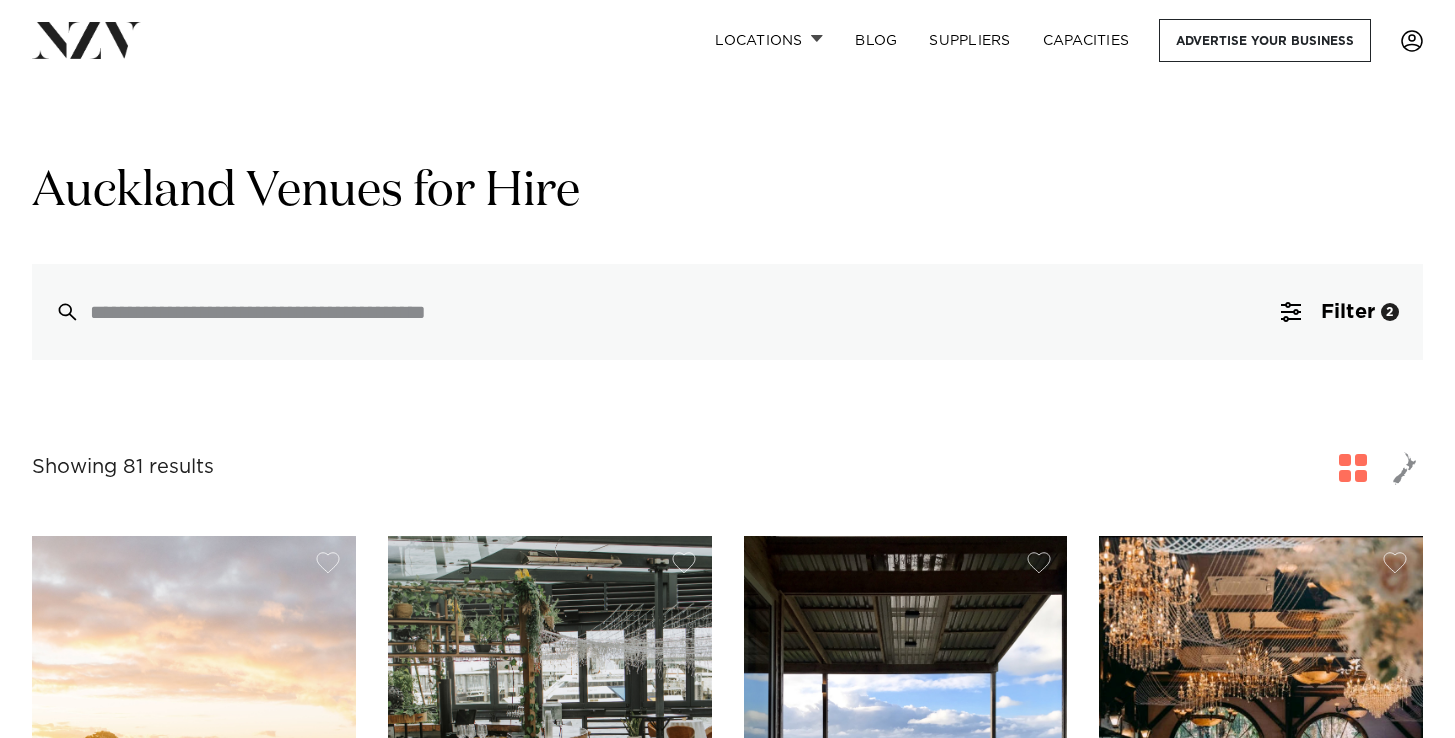 scroll, scrollTop: 0, scrollLeft: 0, axis: both 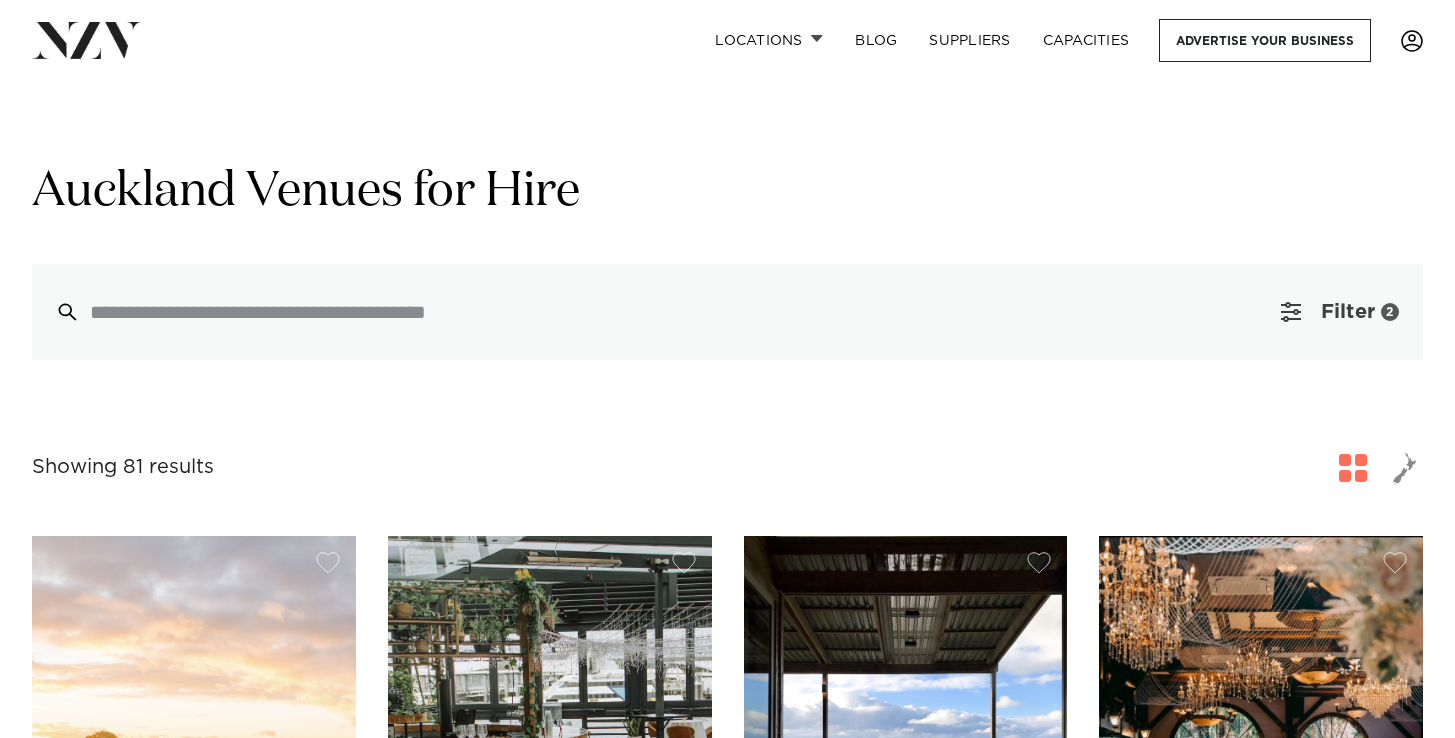 click on "Filter 2" at bounding box center (1340, 312) 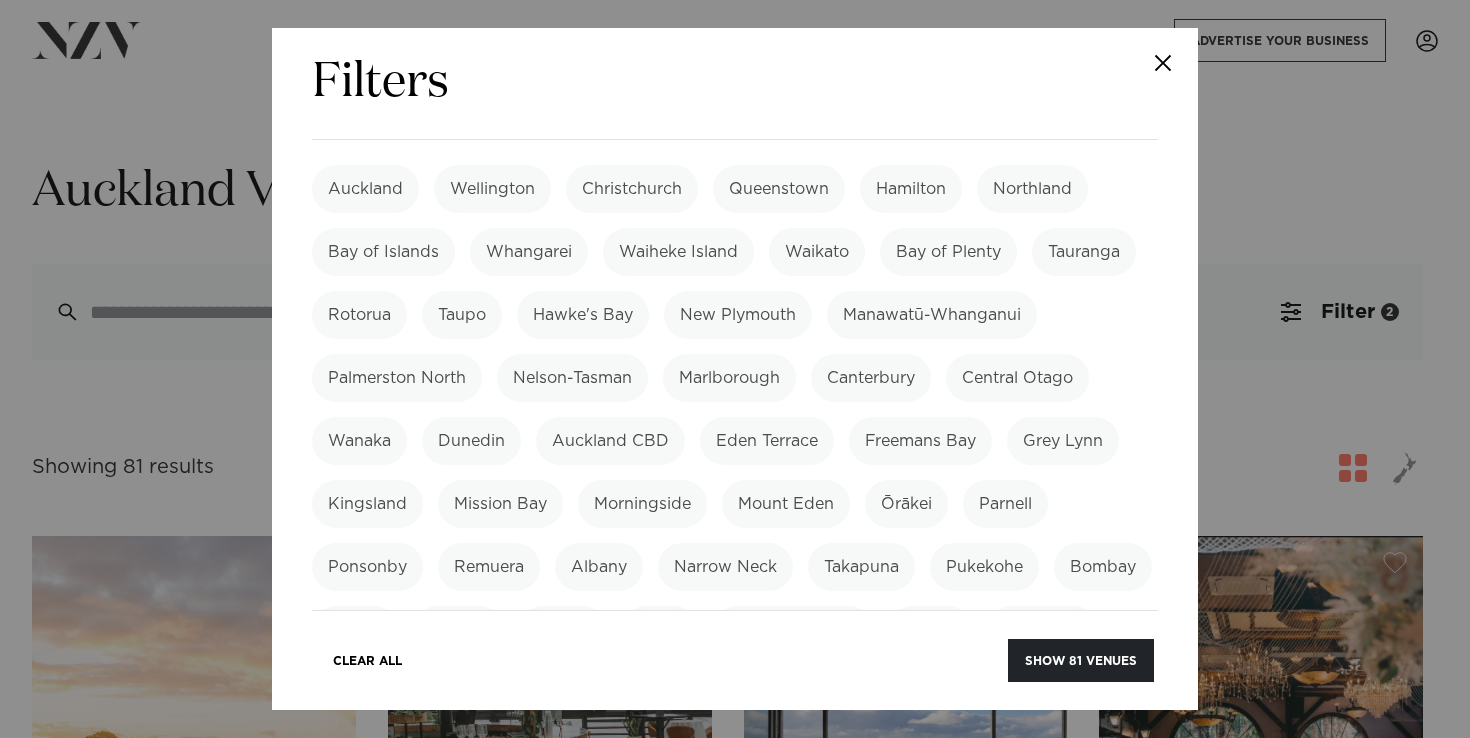 scroll, scrollTop: 61, scrollLeft: 0, axis: vertical 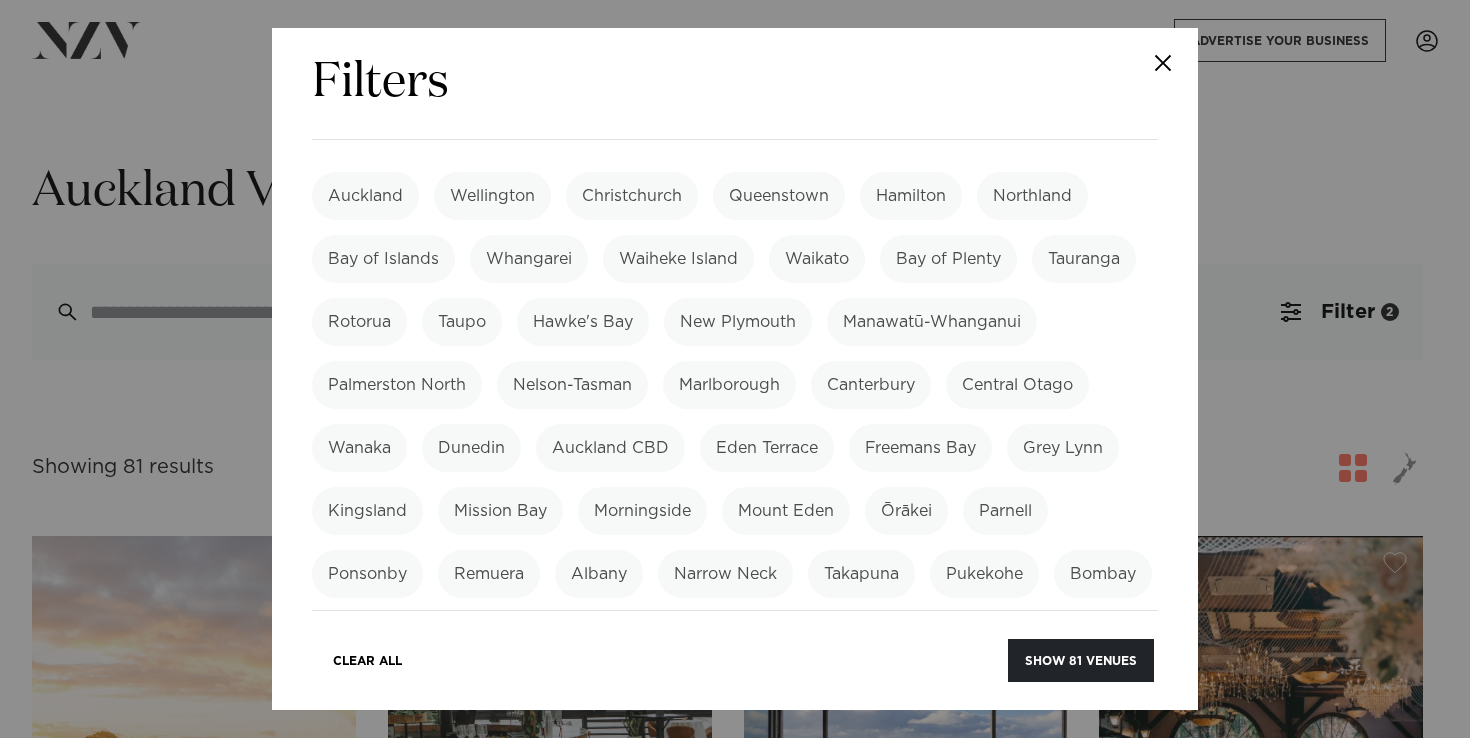 click on "Hamilton" at bounding box center (911, 196) 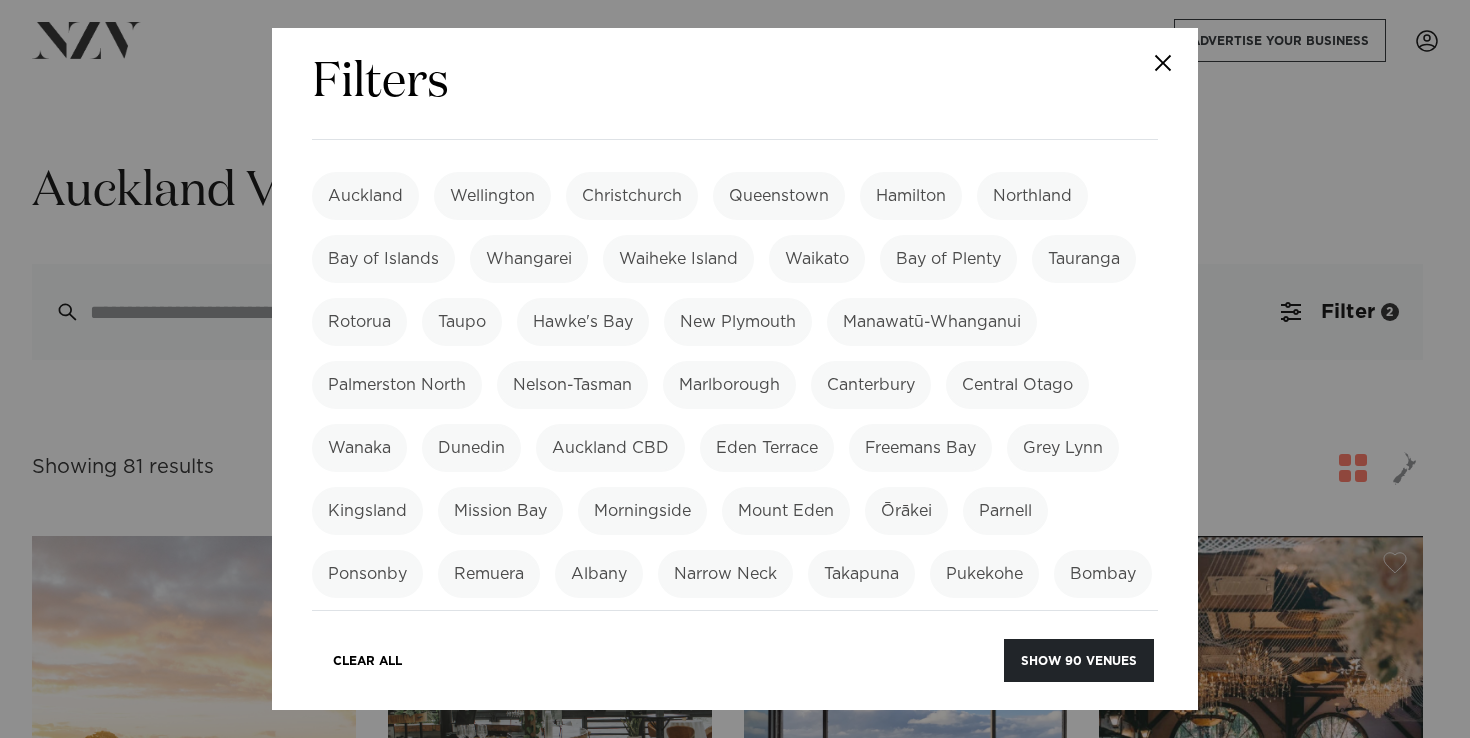 click on "Waikato" at bounding box center [817, 259] 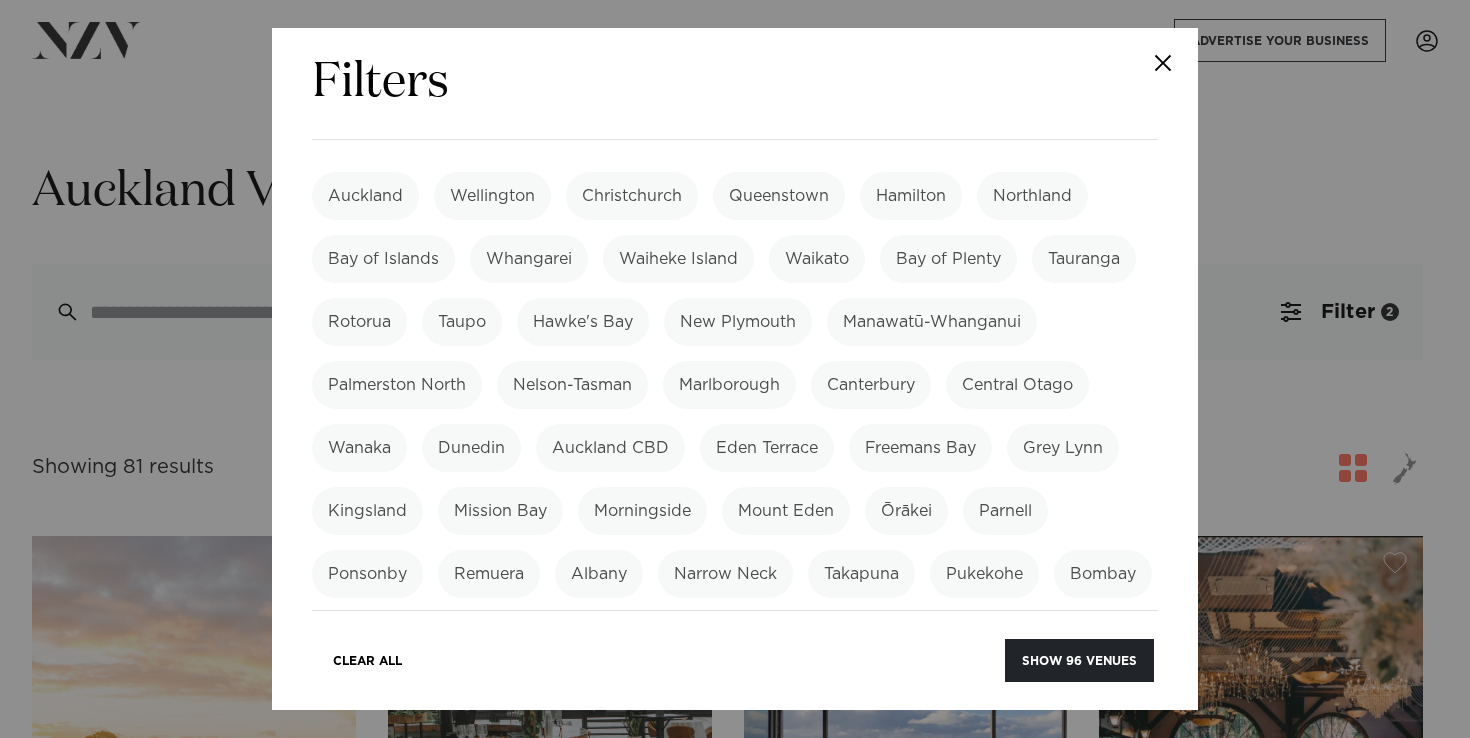 click on "Waikato" at bounding box center [817, 259] 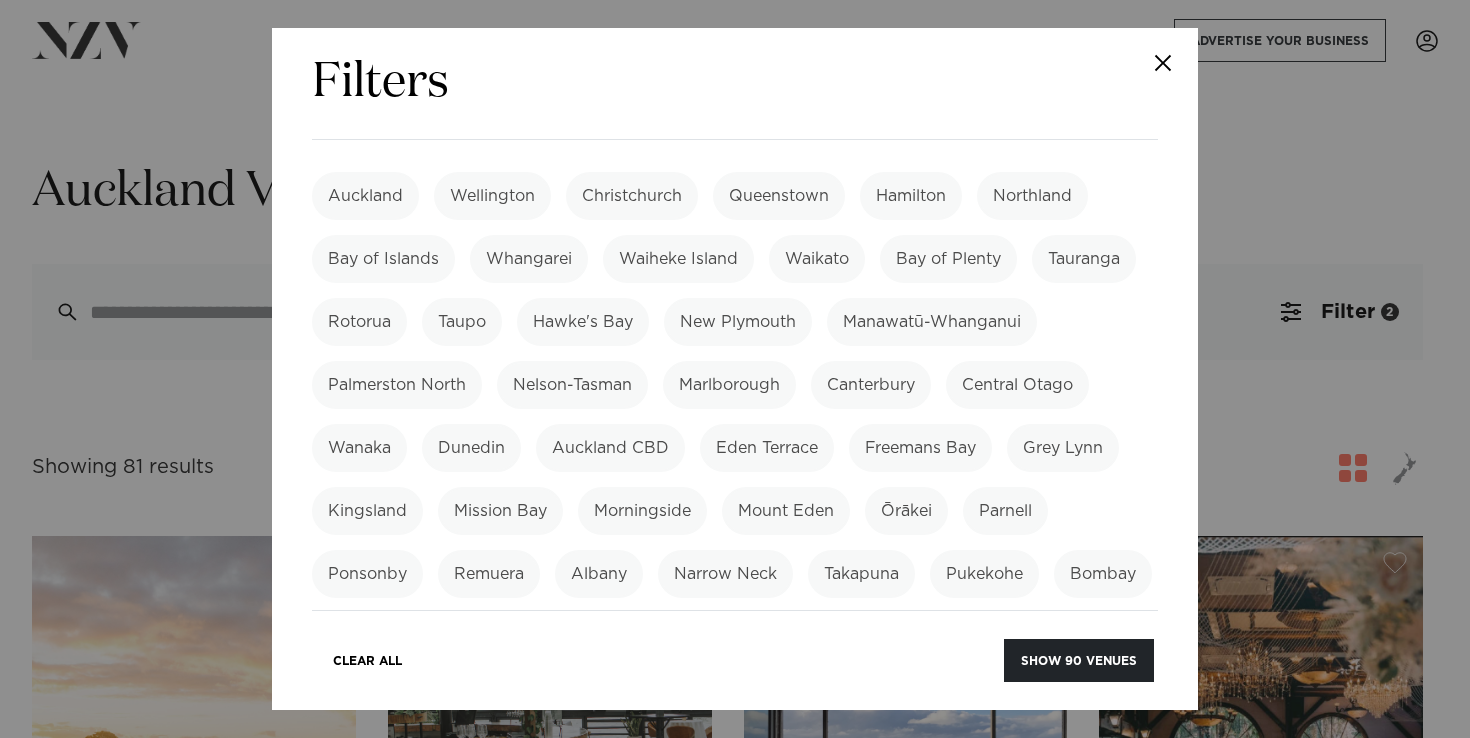 click on "Tauranga" at bounding box center [1084, 259] 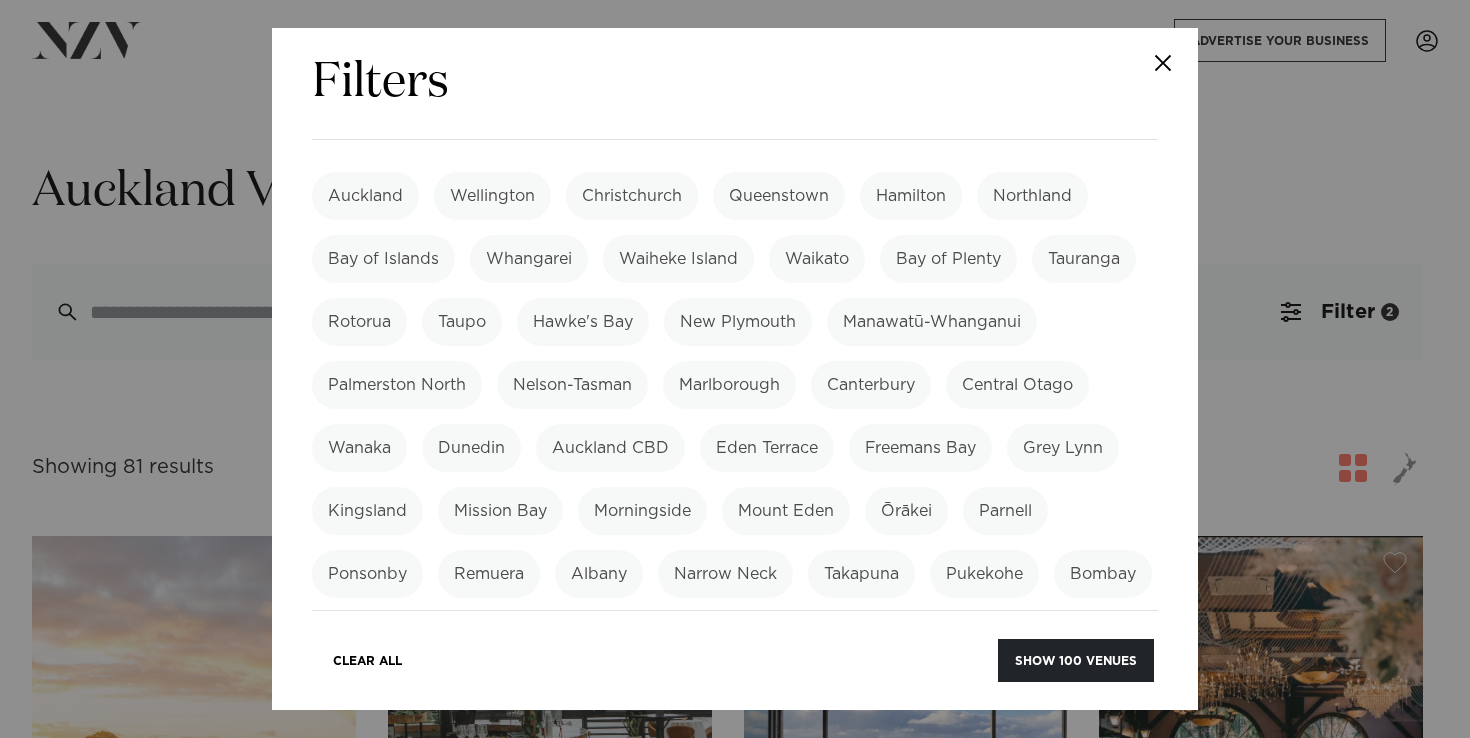 click on "Waikato" at bounding box center [817, 259] 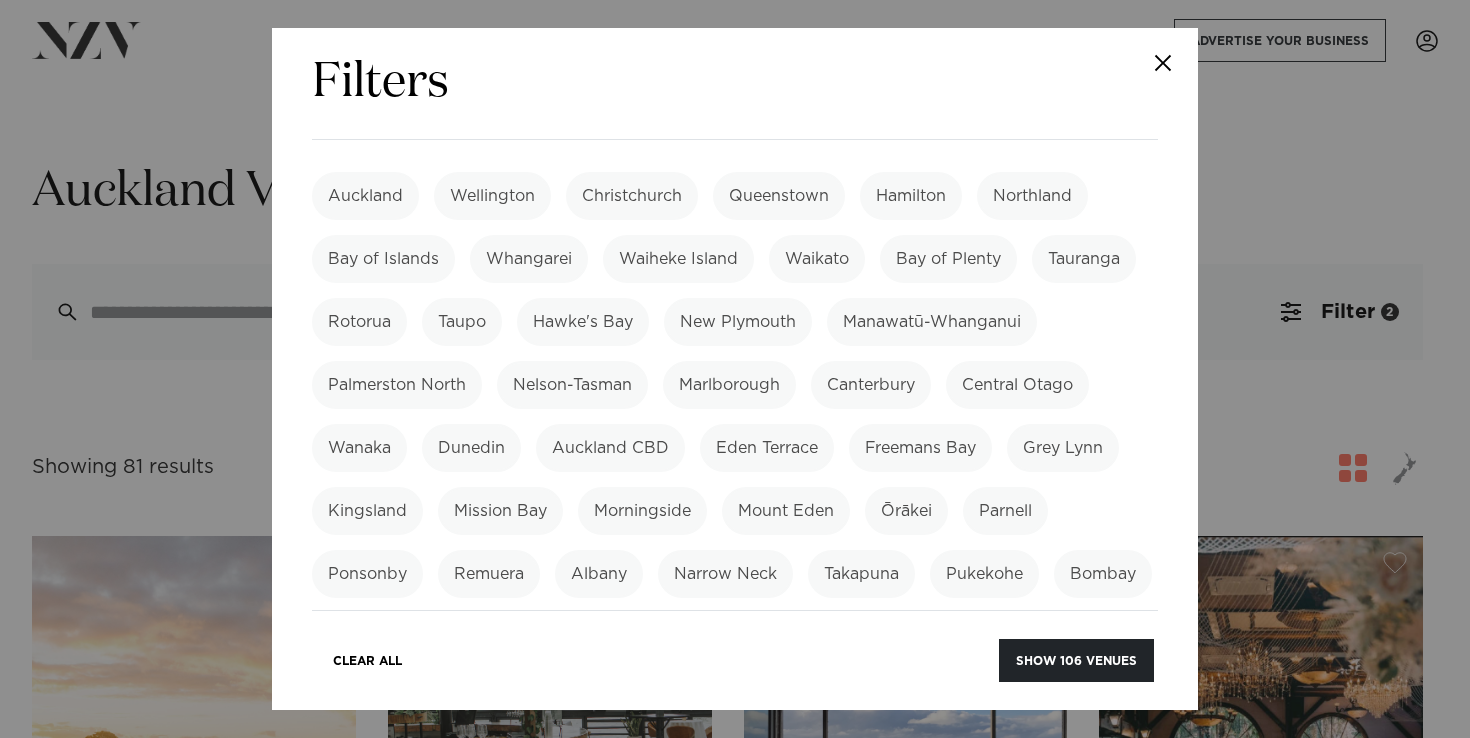 click on "Rotorua" at bounding box center [359, 322] 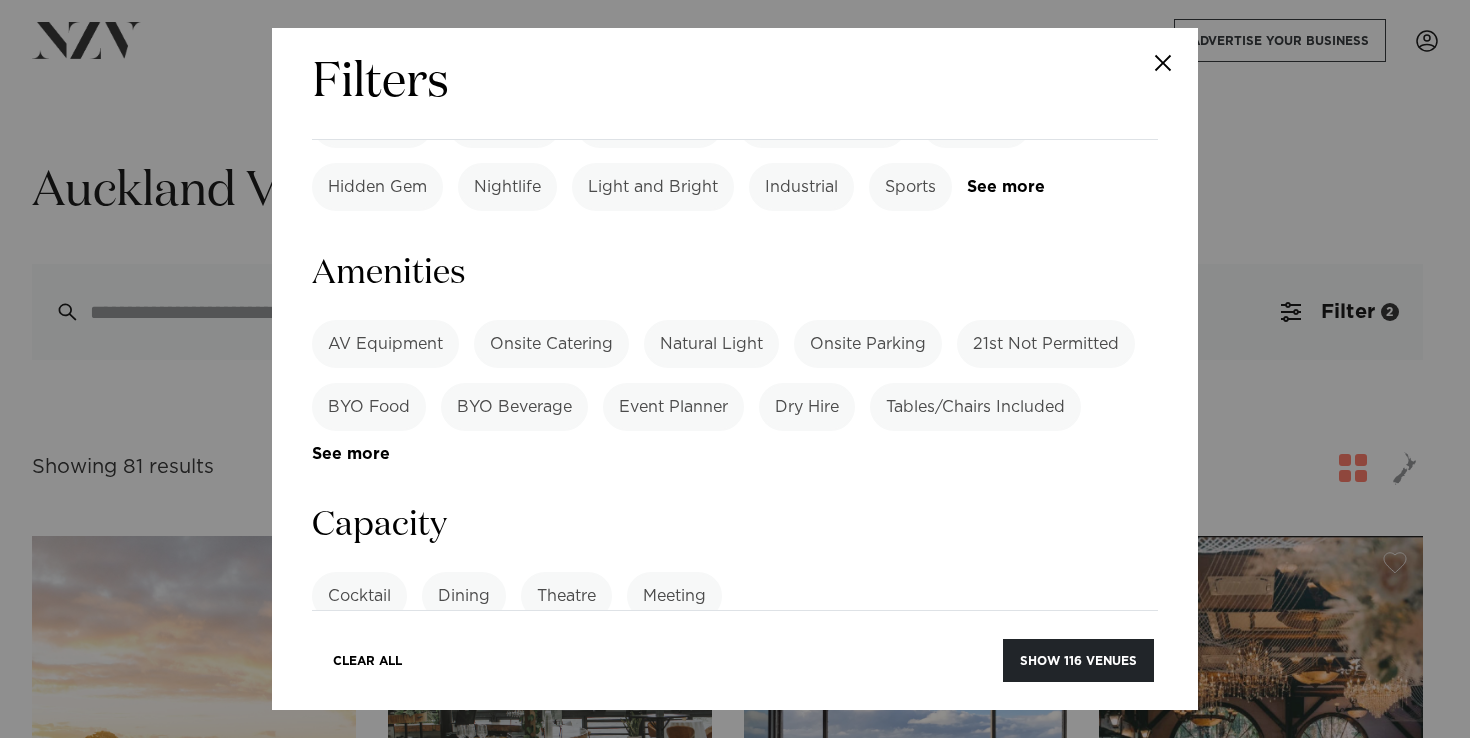 scroll, scrollTop: 1325, scrollLeft: 0, axis: vertical 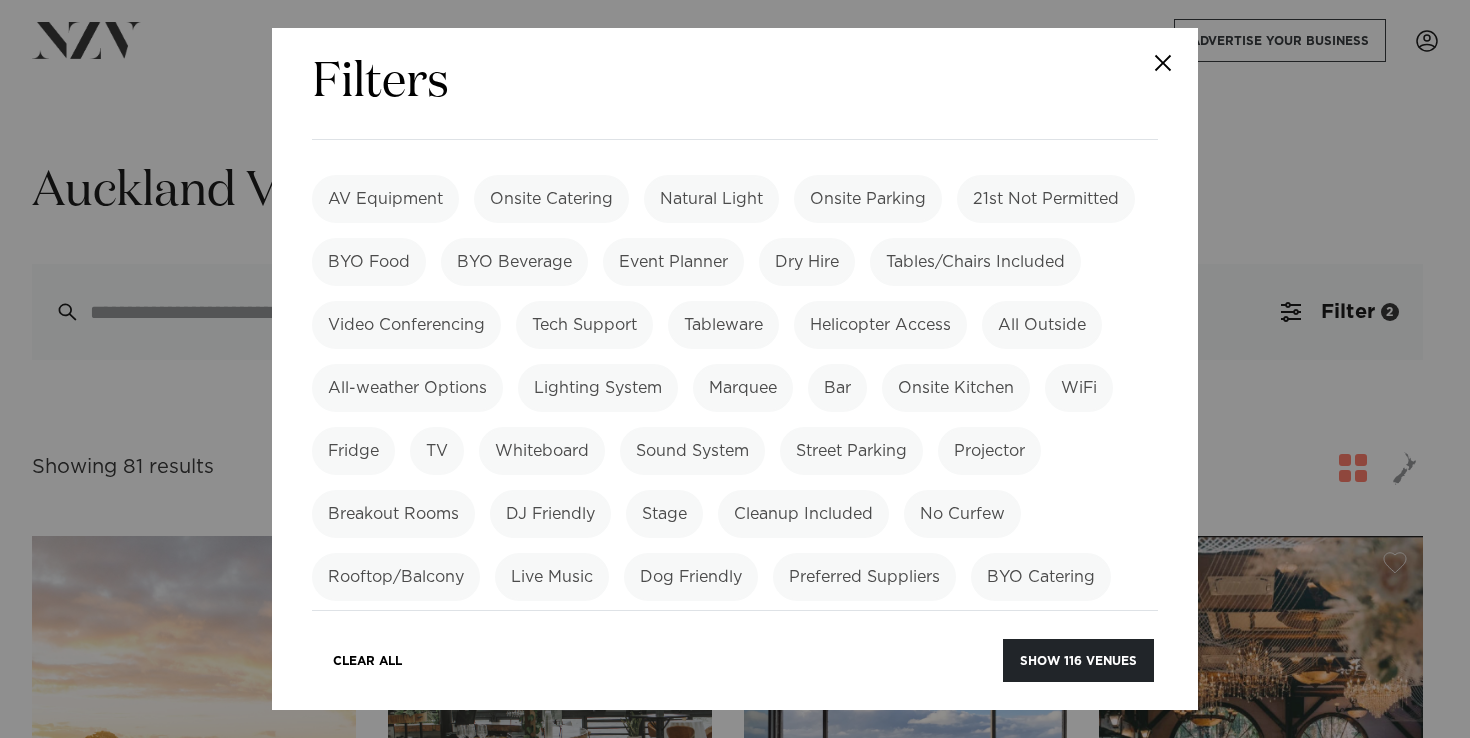 click on "All-weather Options" at bounding box center (407, 388) 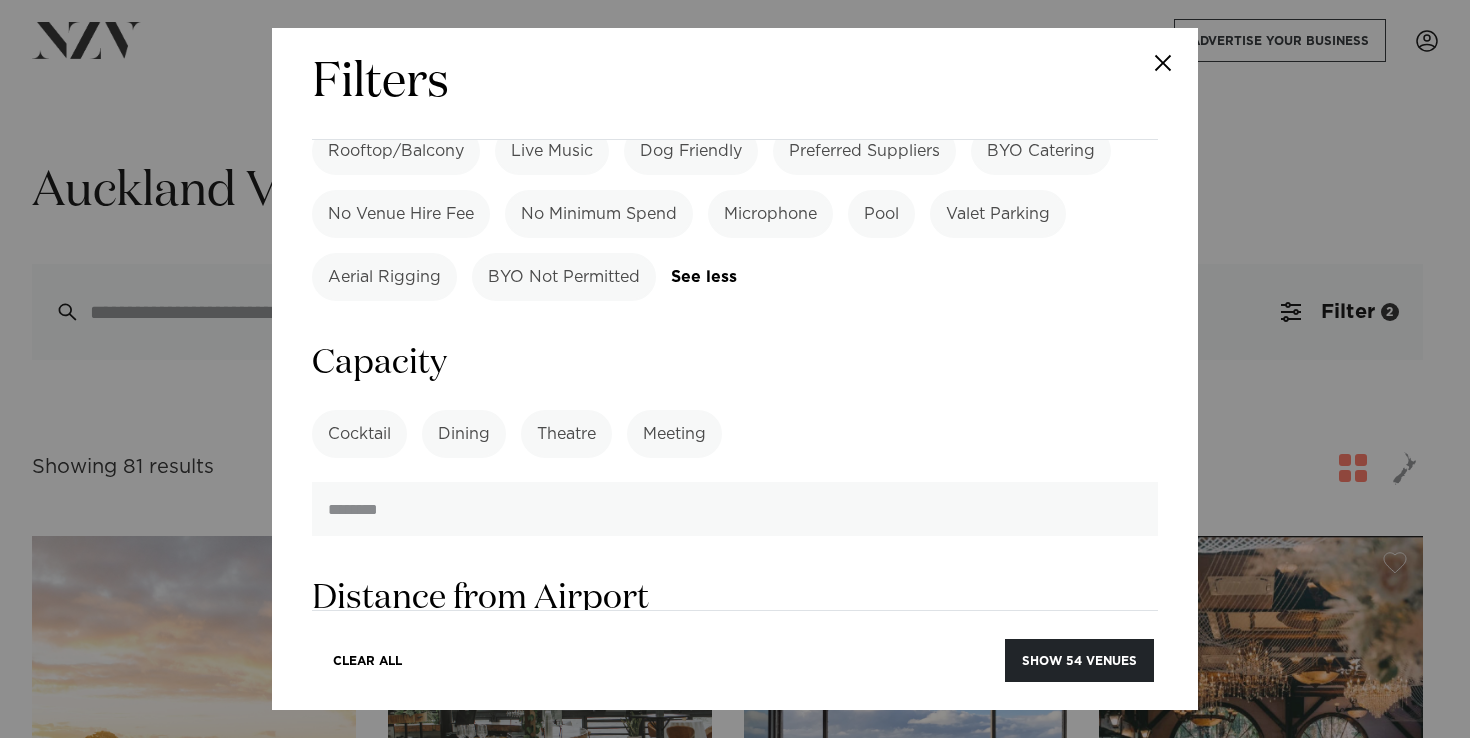 scroll, scrollTop: 1897, scrollLeft: 0, axis: vertical 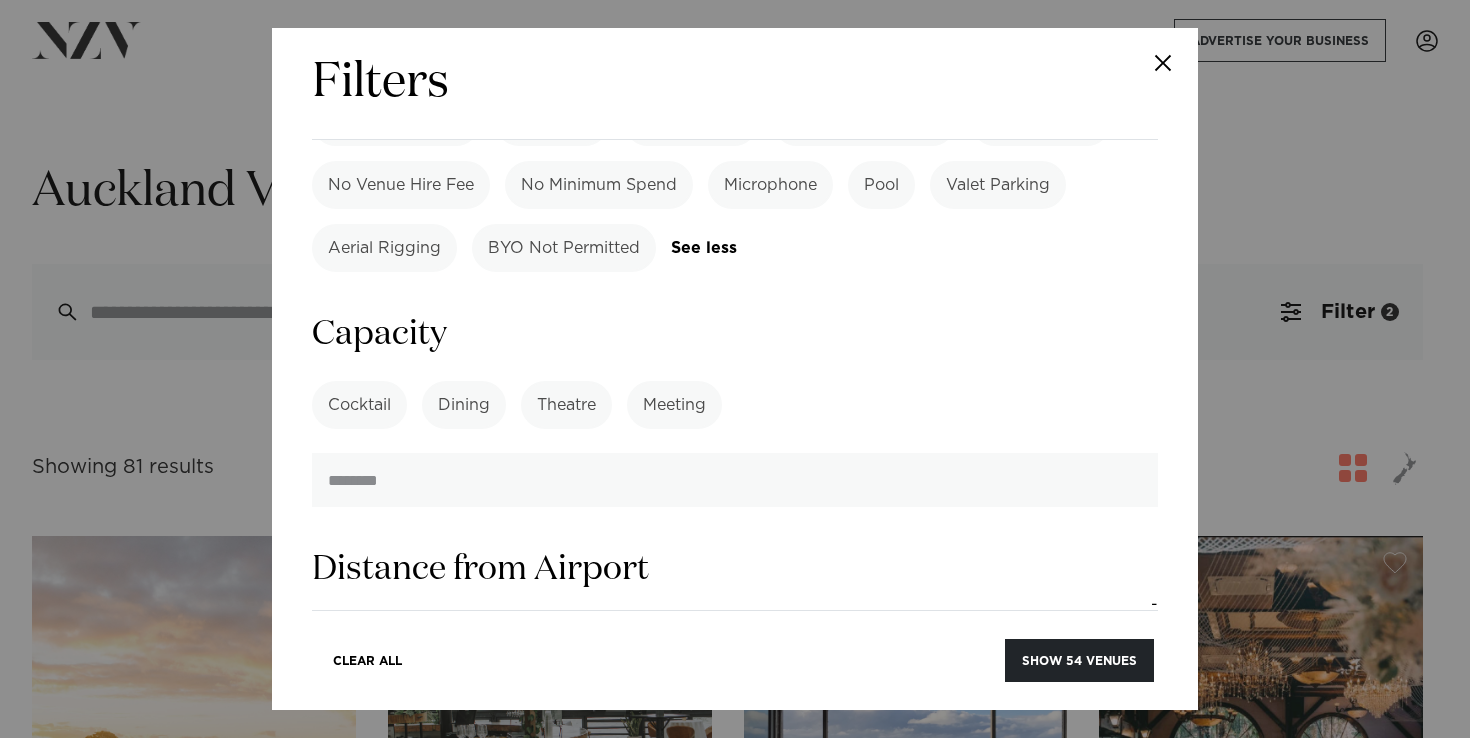 click on "Dining" at bounding box center (464, 405) 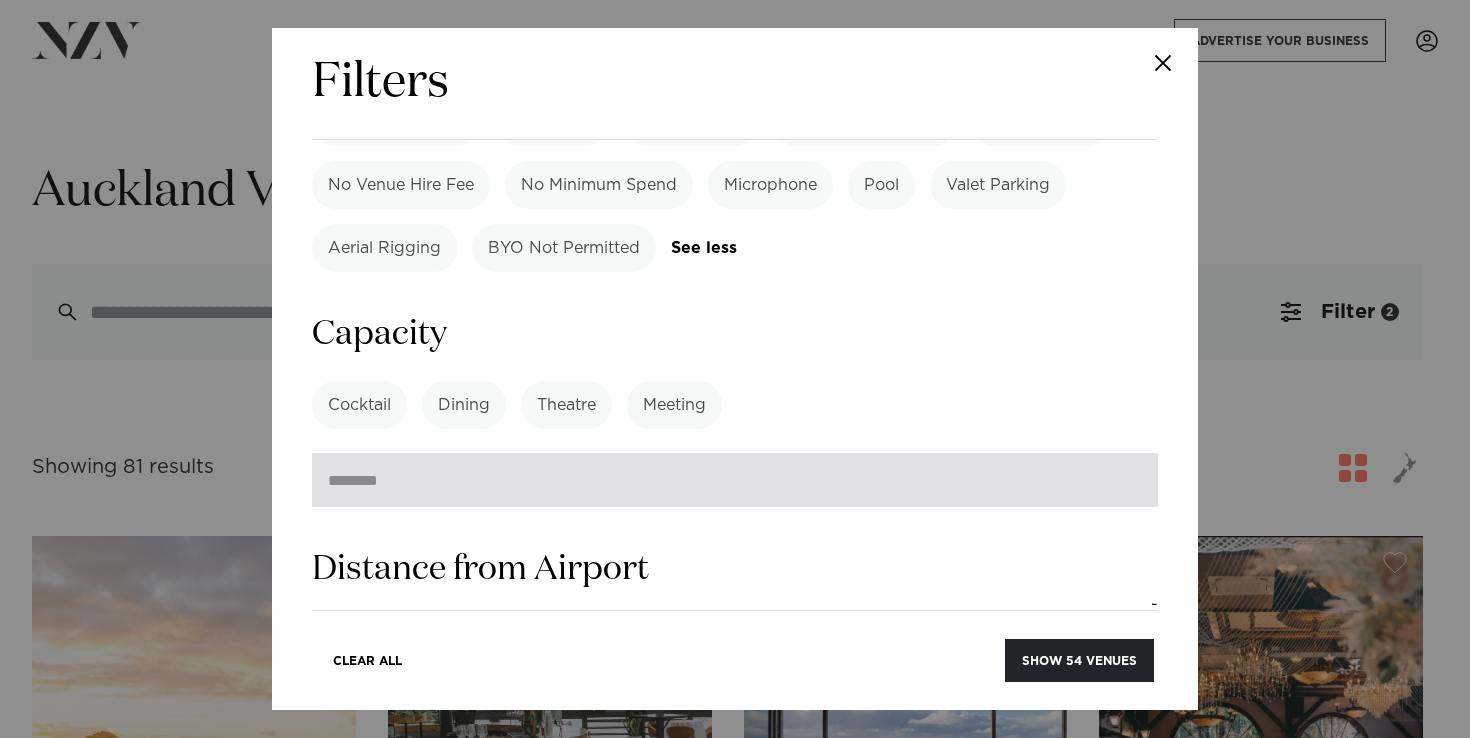 click at bounding box center [735, 480] 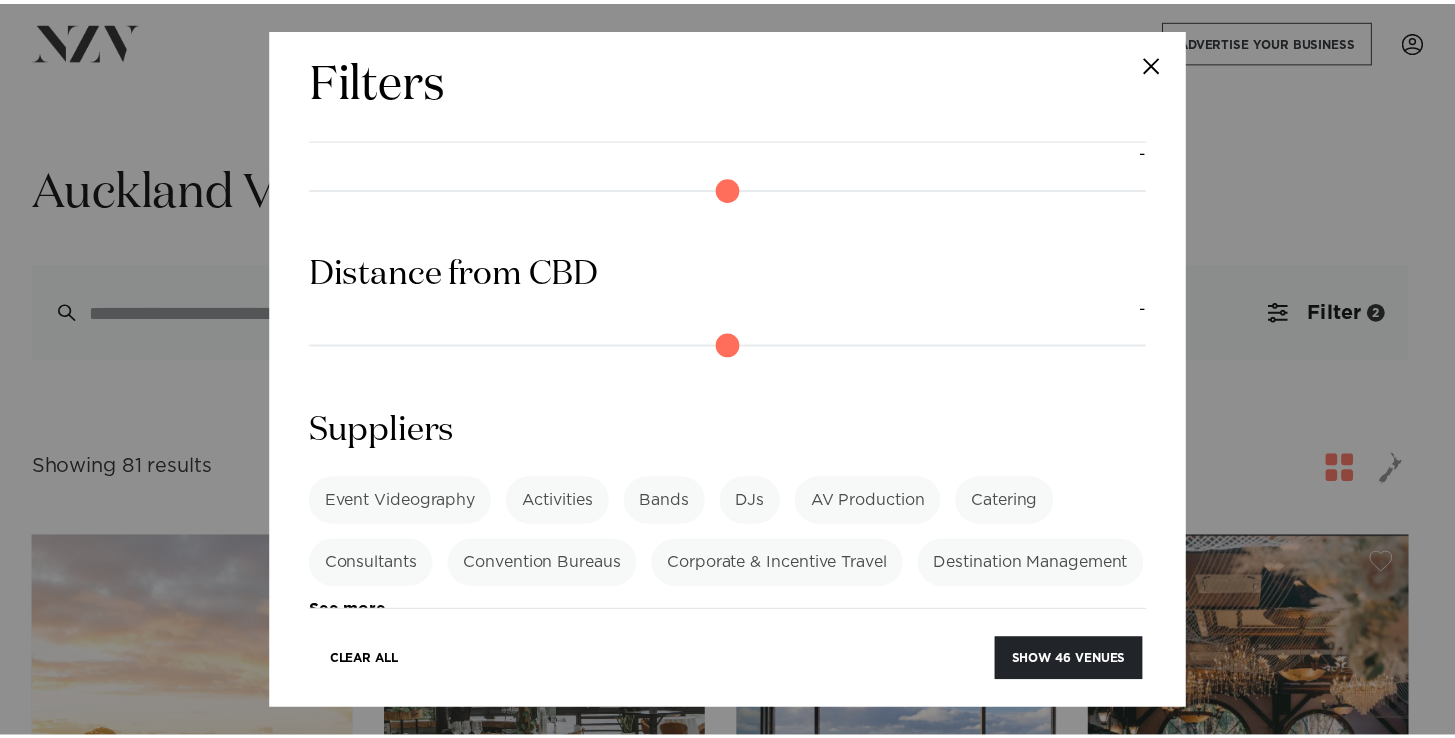 scroll, scrollTop: 2432, scrollLeft: 0, axis: vertical 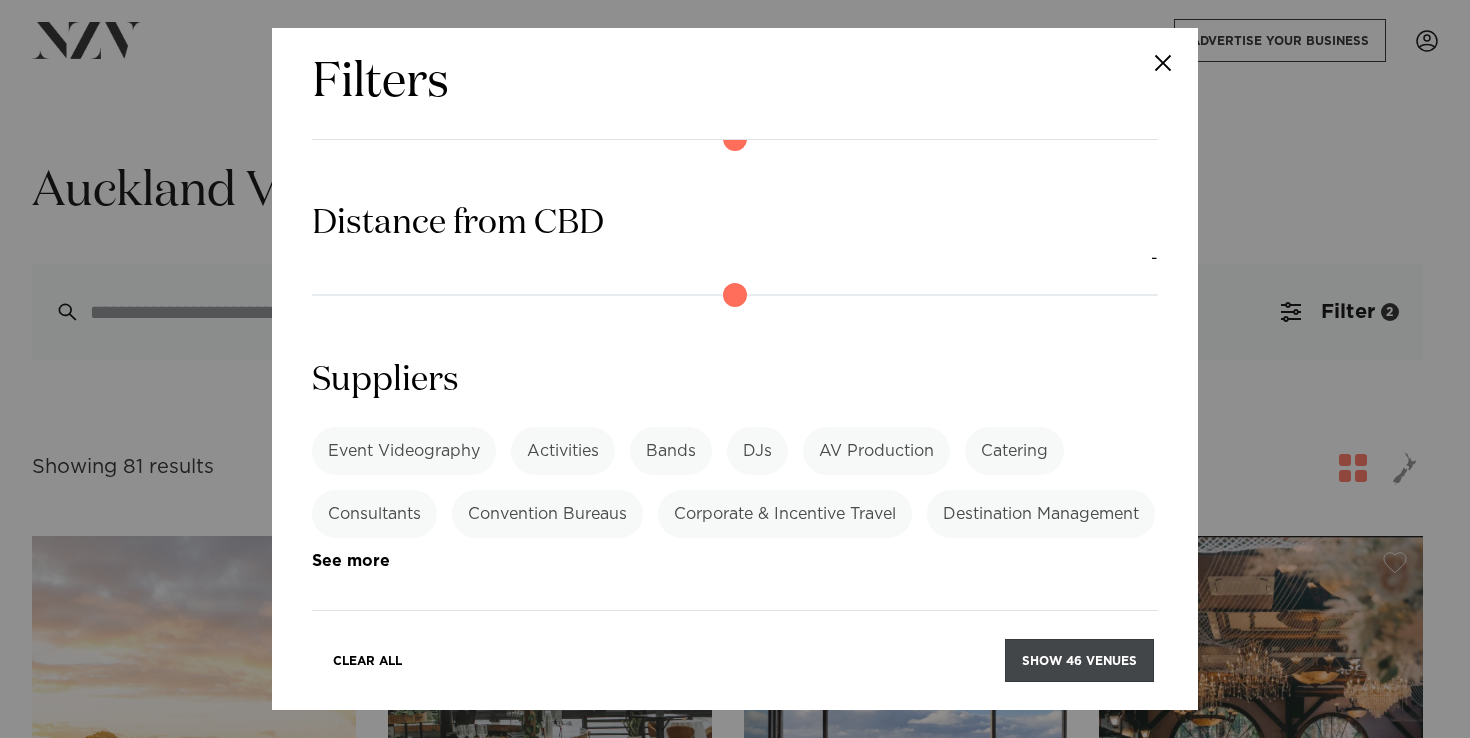 type on "**" 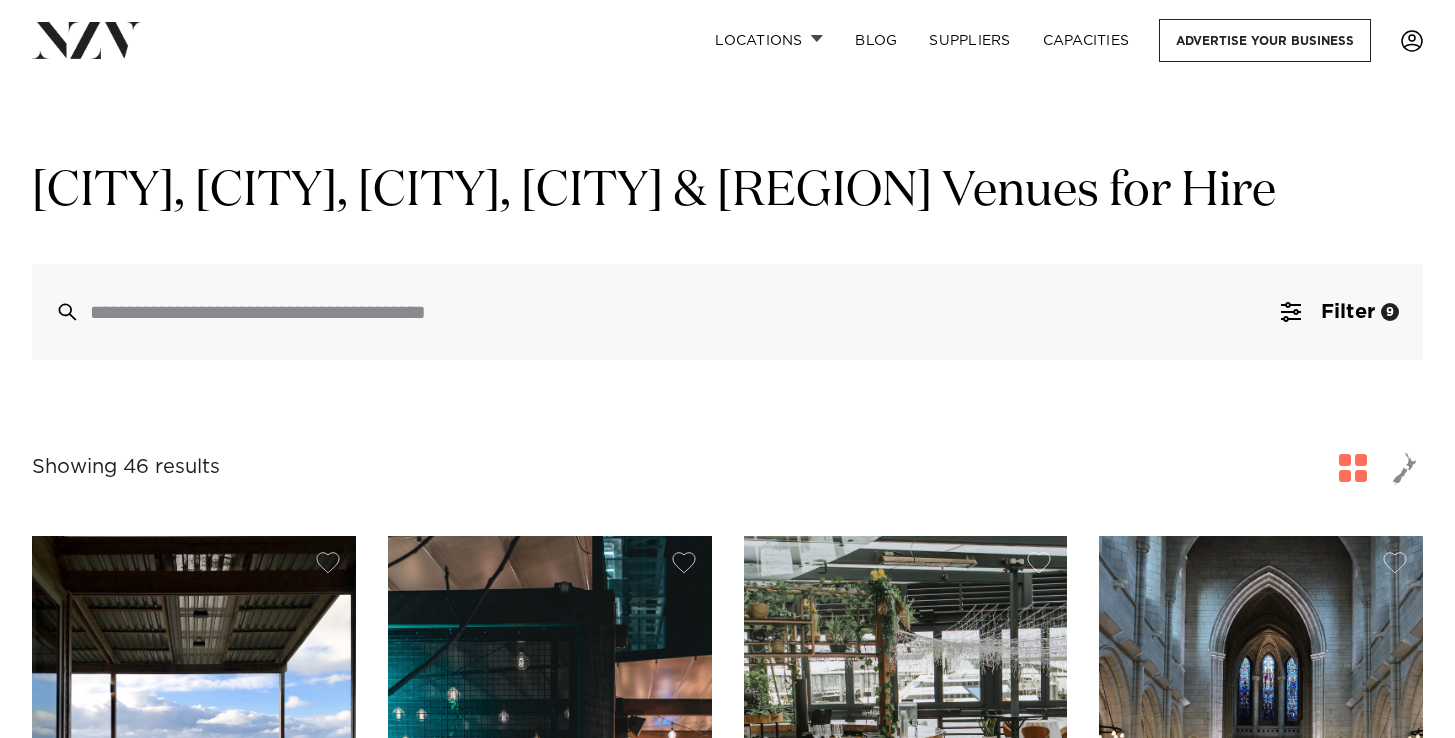 scroll, scrollTop: 0, scrollLeft: 0, axis: both 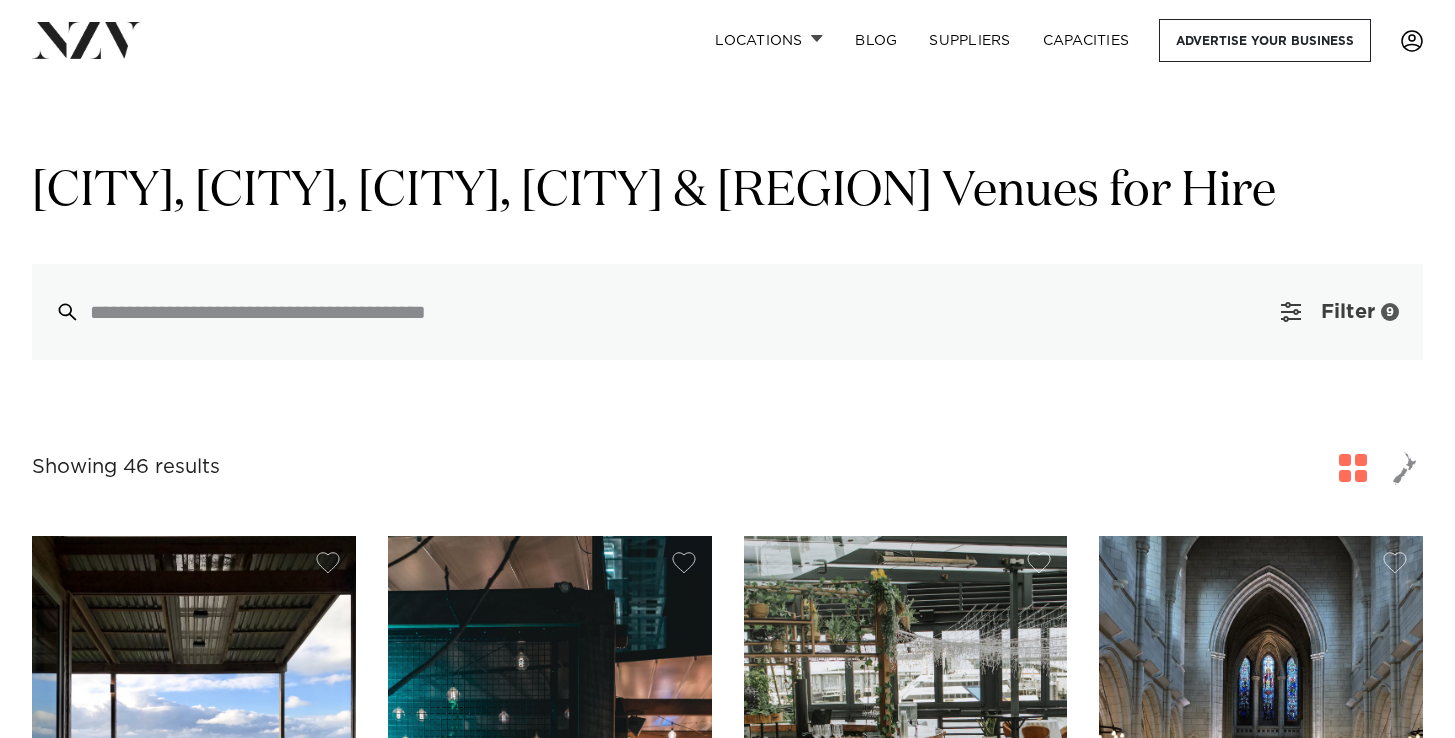 click on "Filter" at bounding box center [1348, 312] 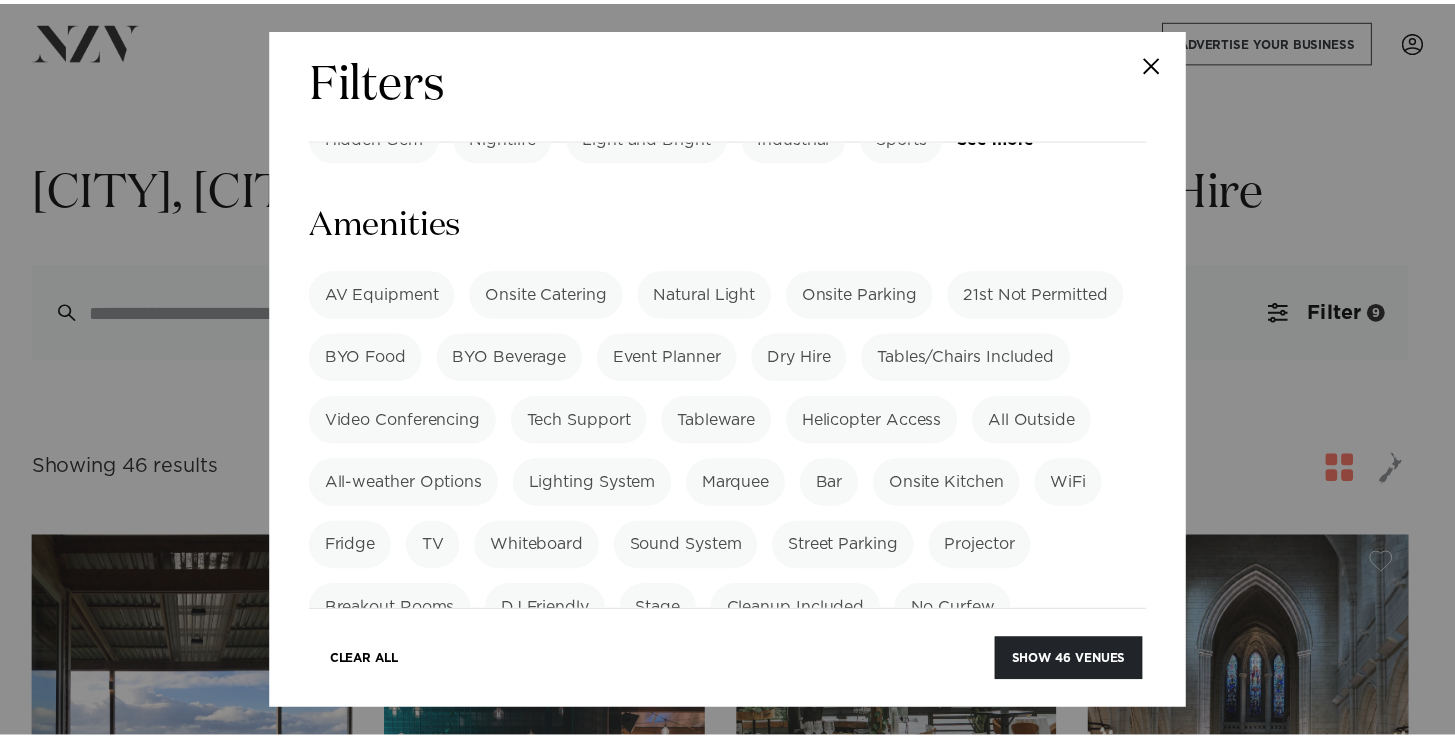 scroll, scrollTop: 1349, scrollLeft: 0, axis: vertical 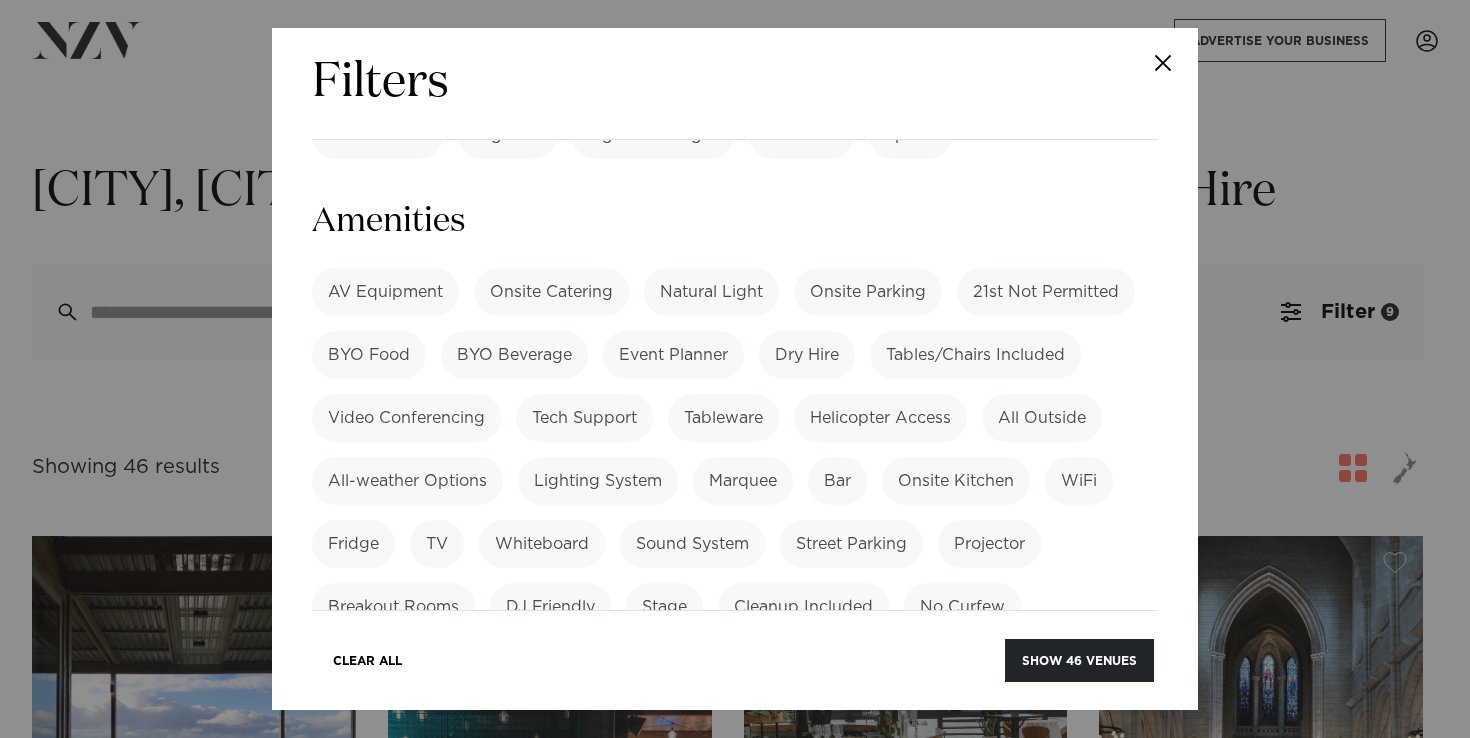 click on "All-weather Options" at bounding box center [407, 481] 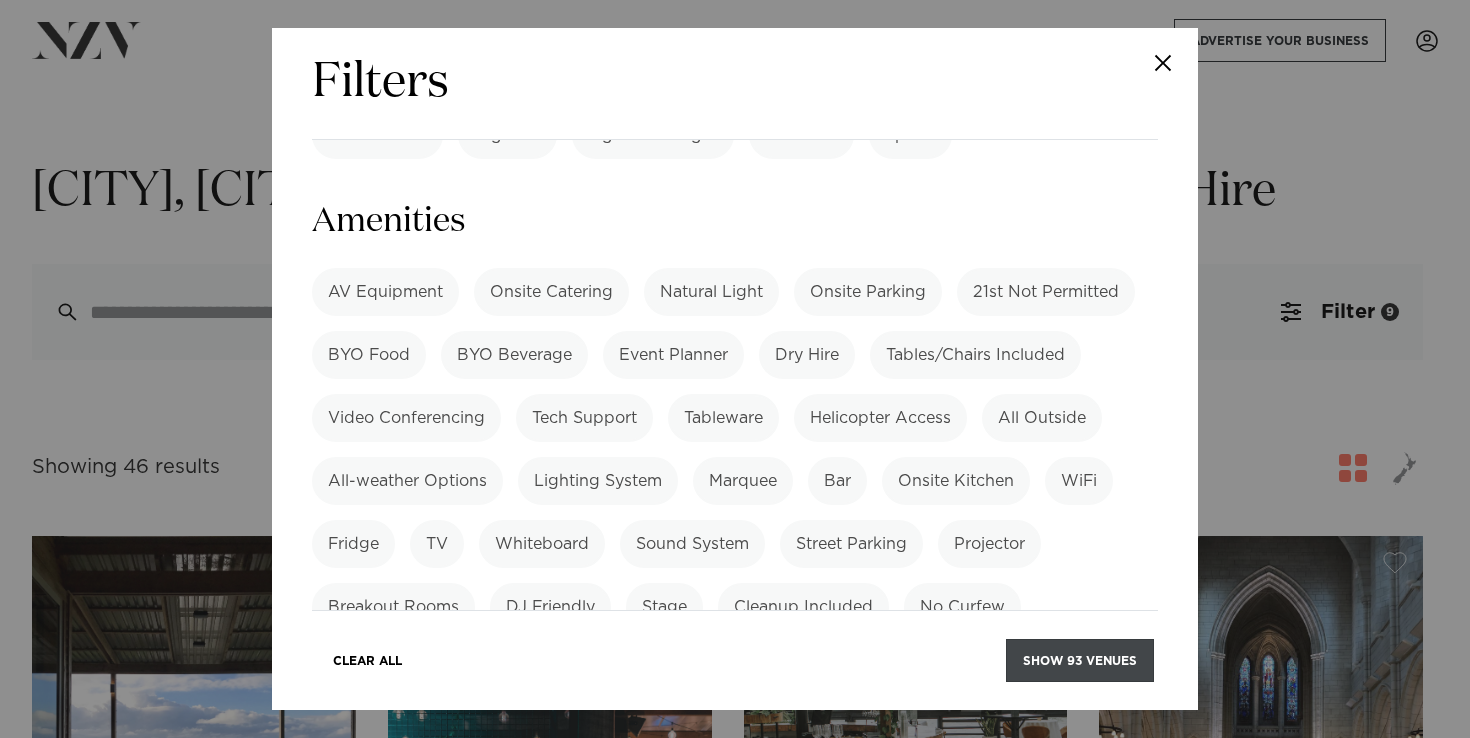 click on "Show 93 venues" at bounding box center [1080, 660] 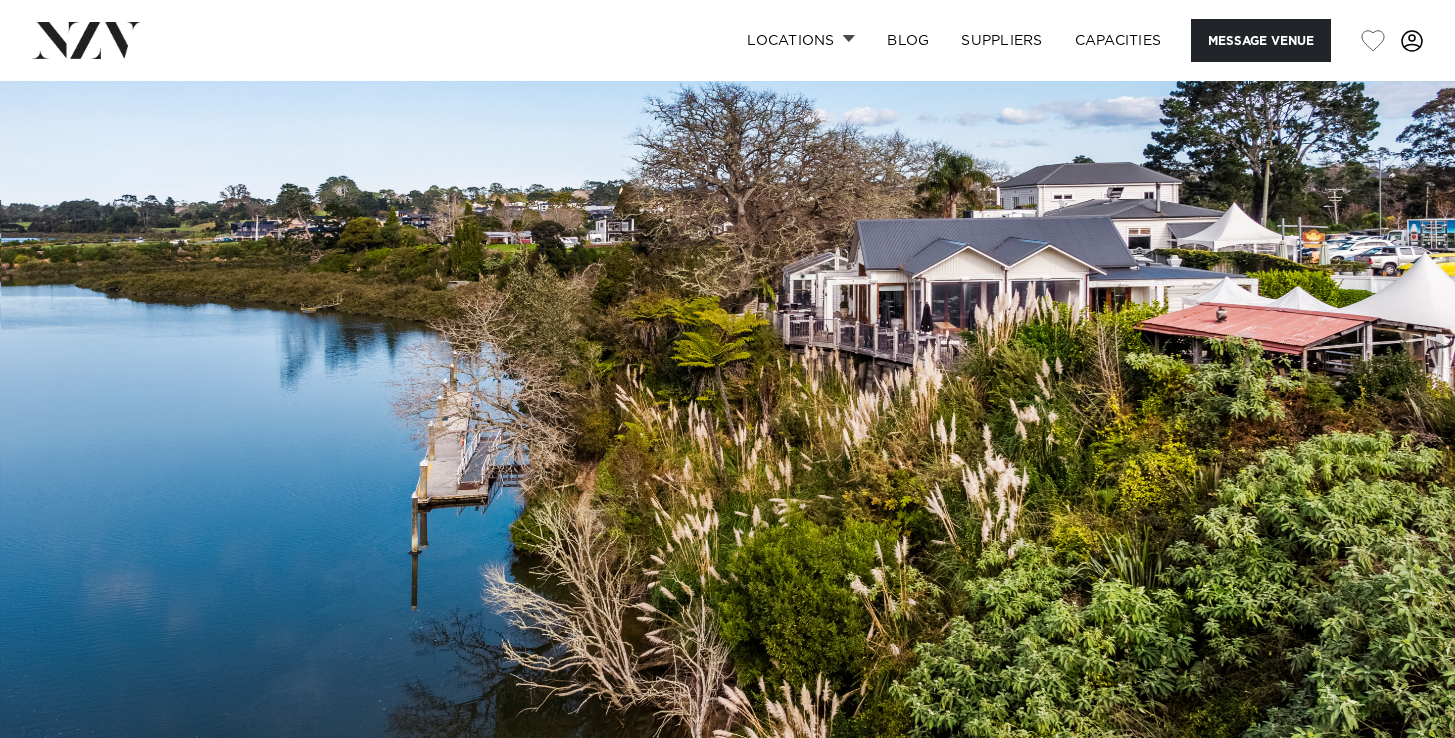 scroll, scrollTop: 0, scrollLeft: 0, axis: both 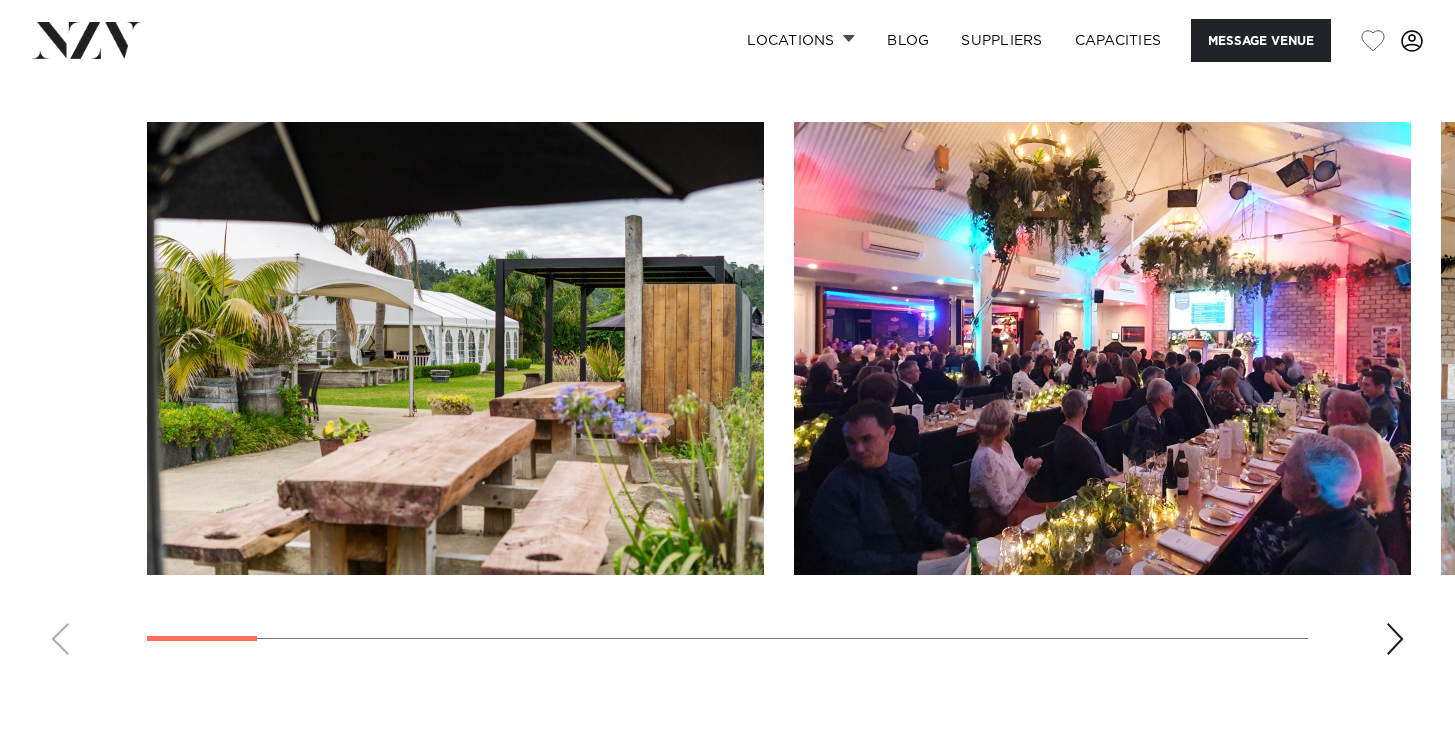 click at bounding box center [455, 348] 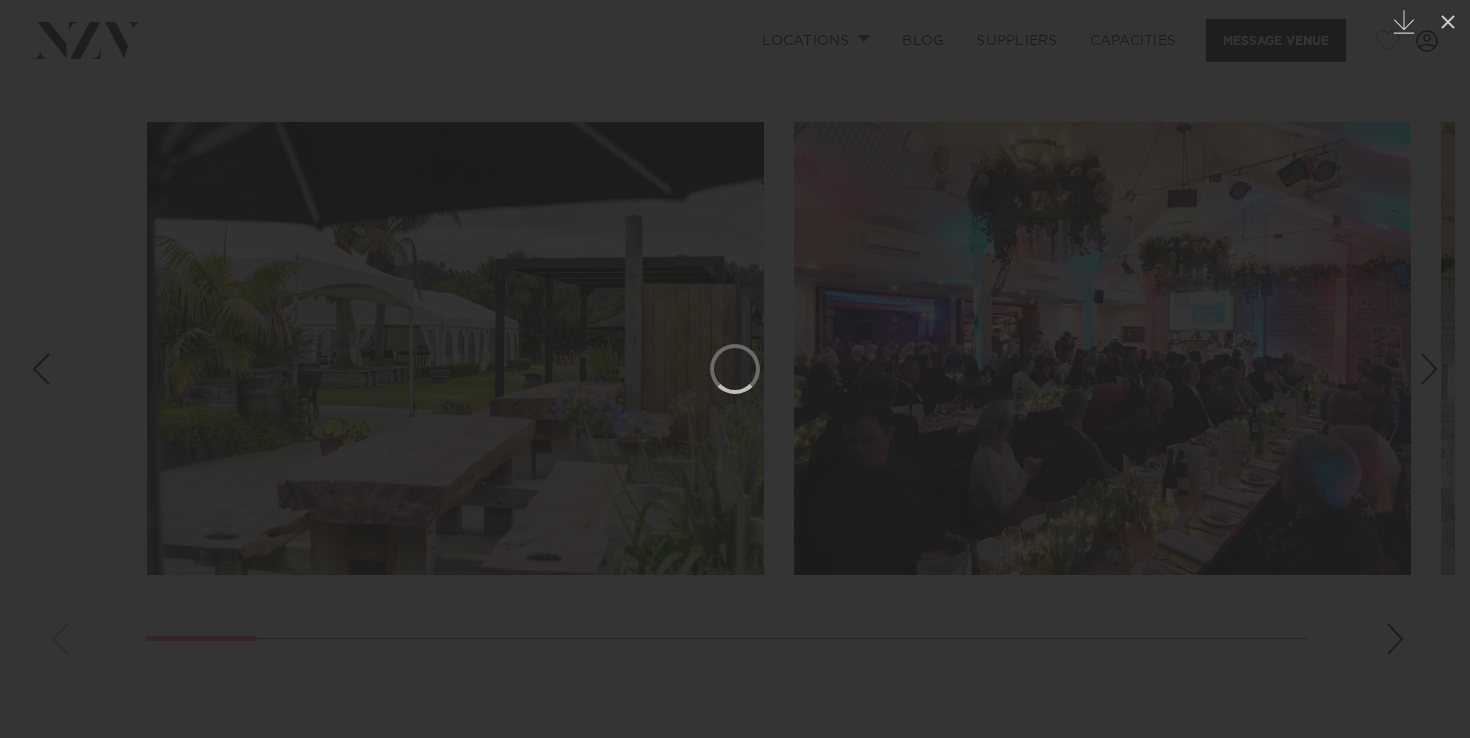 click at bounding box center (735, 369) 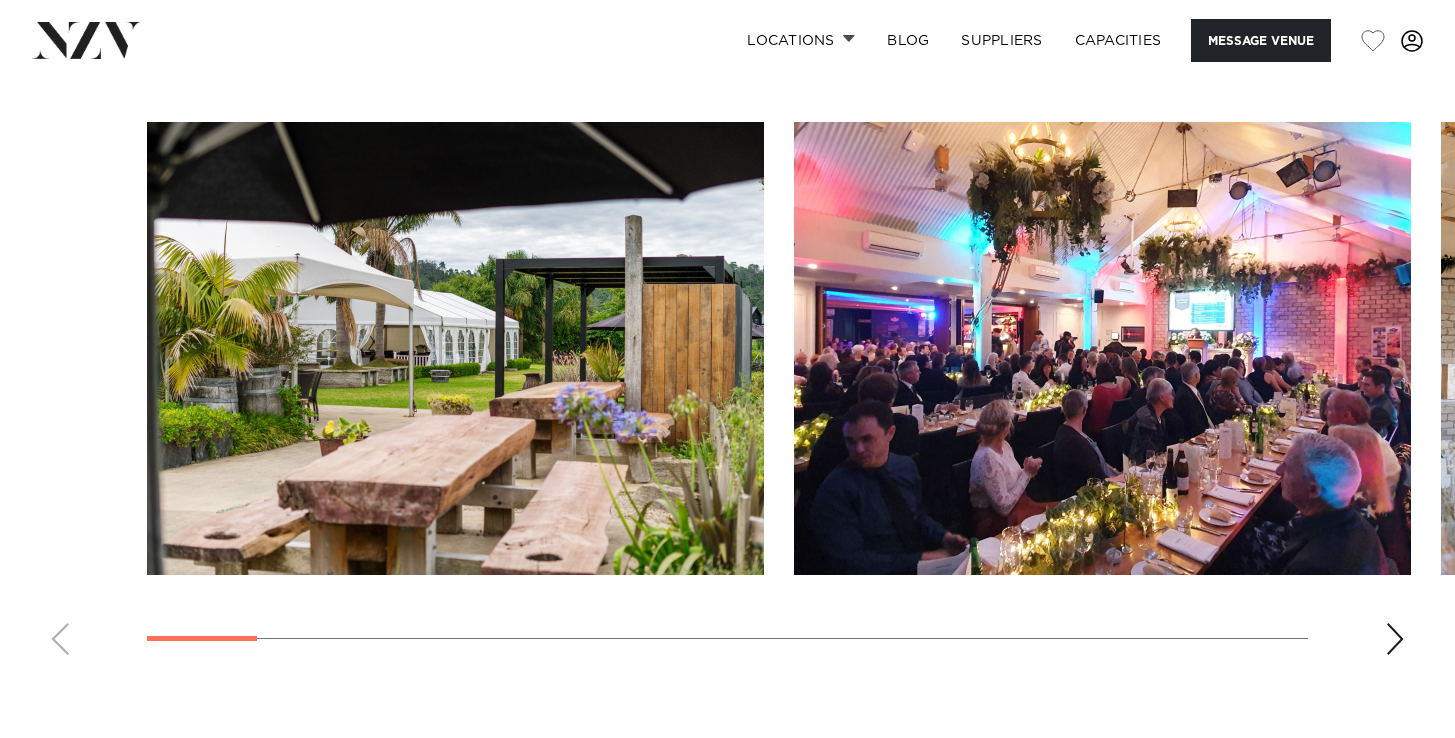 scroll, scrollTop: 1936, scrollLeft: 0, axis: vertical 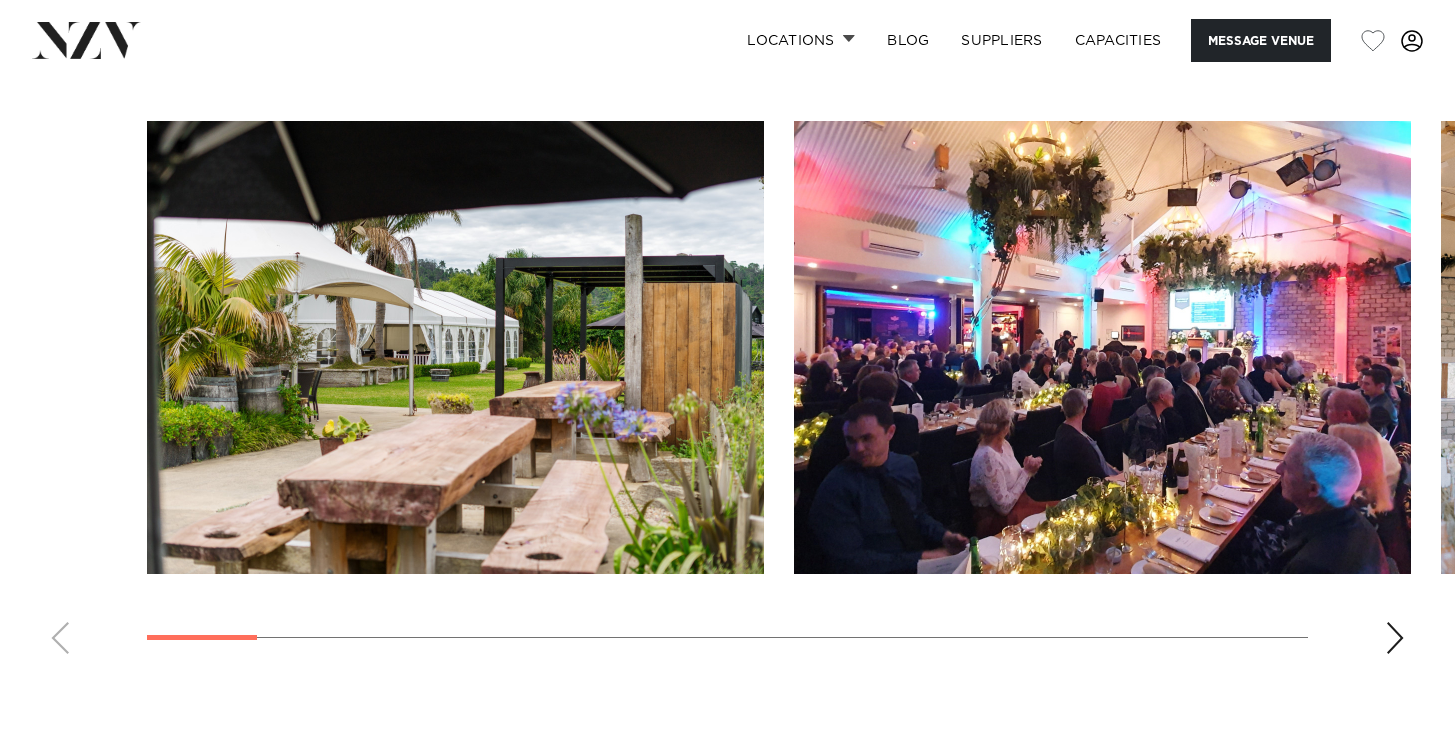 click at bounding box center (1395, 638) 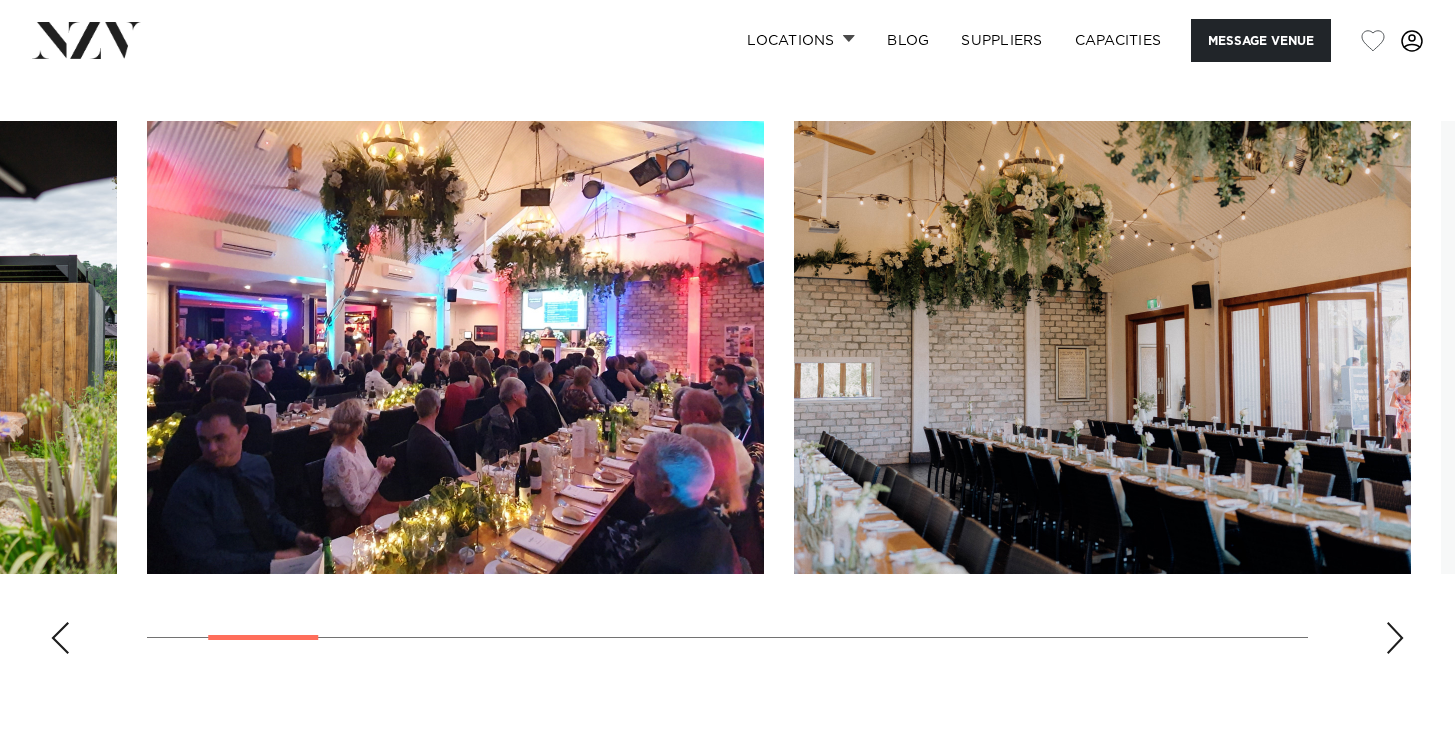 click at bounding box center (1395, 638) 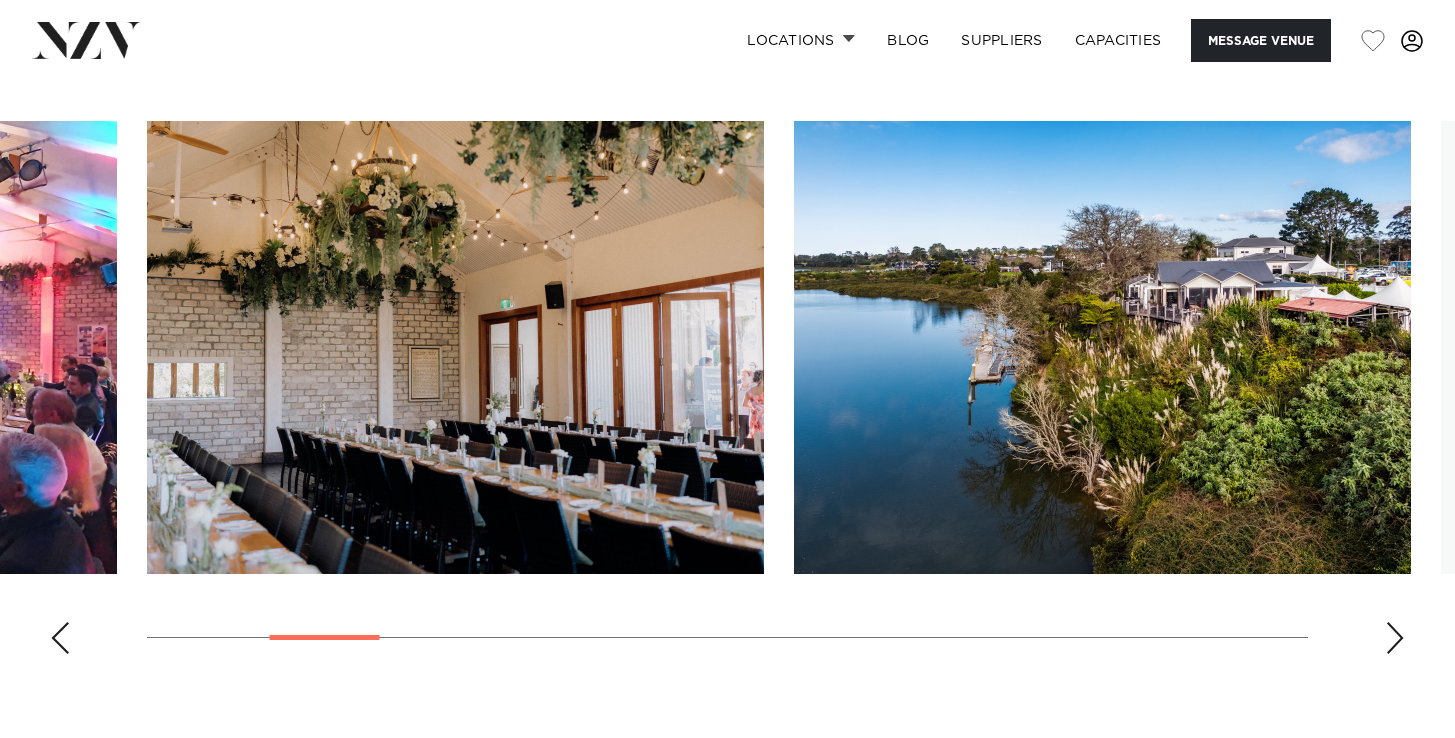 click at bounding box center (1395, 638) 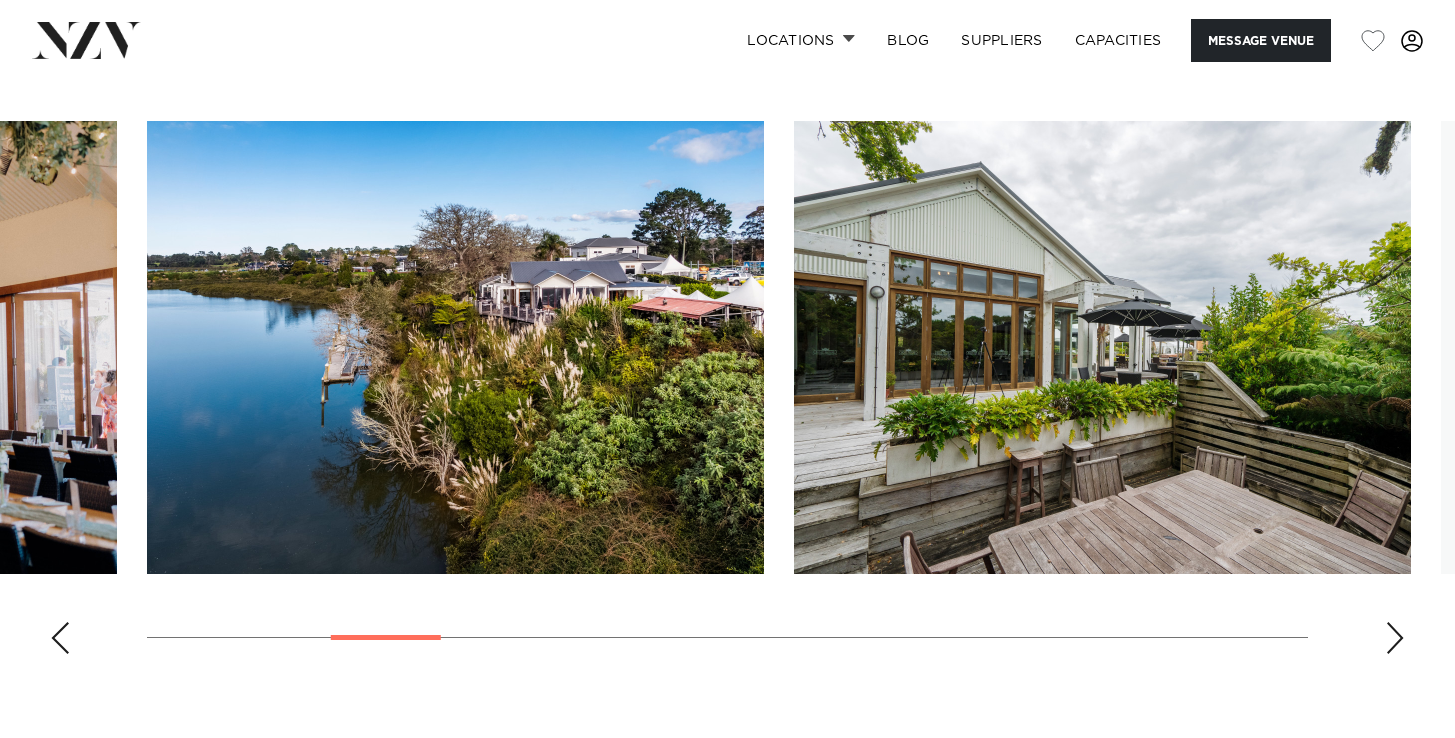 click at bounding box center (1395, 638) 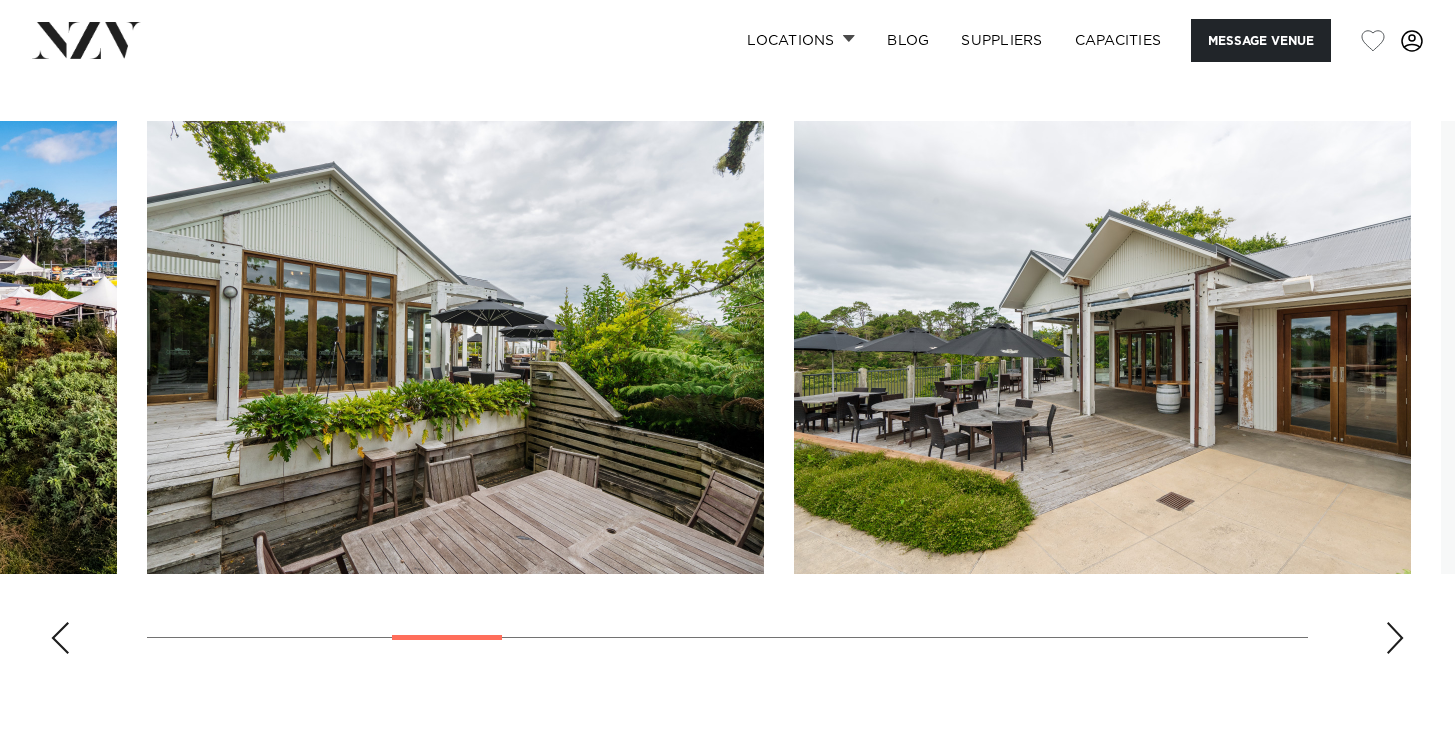 click at bounding box center [1395, 638] 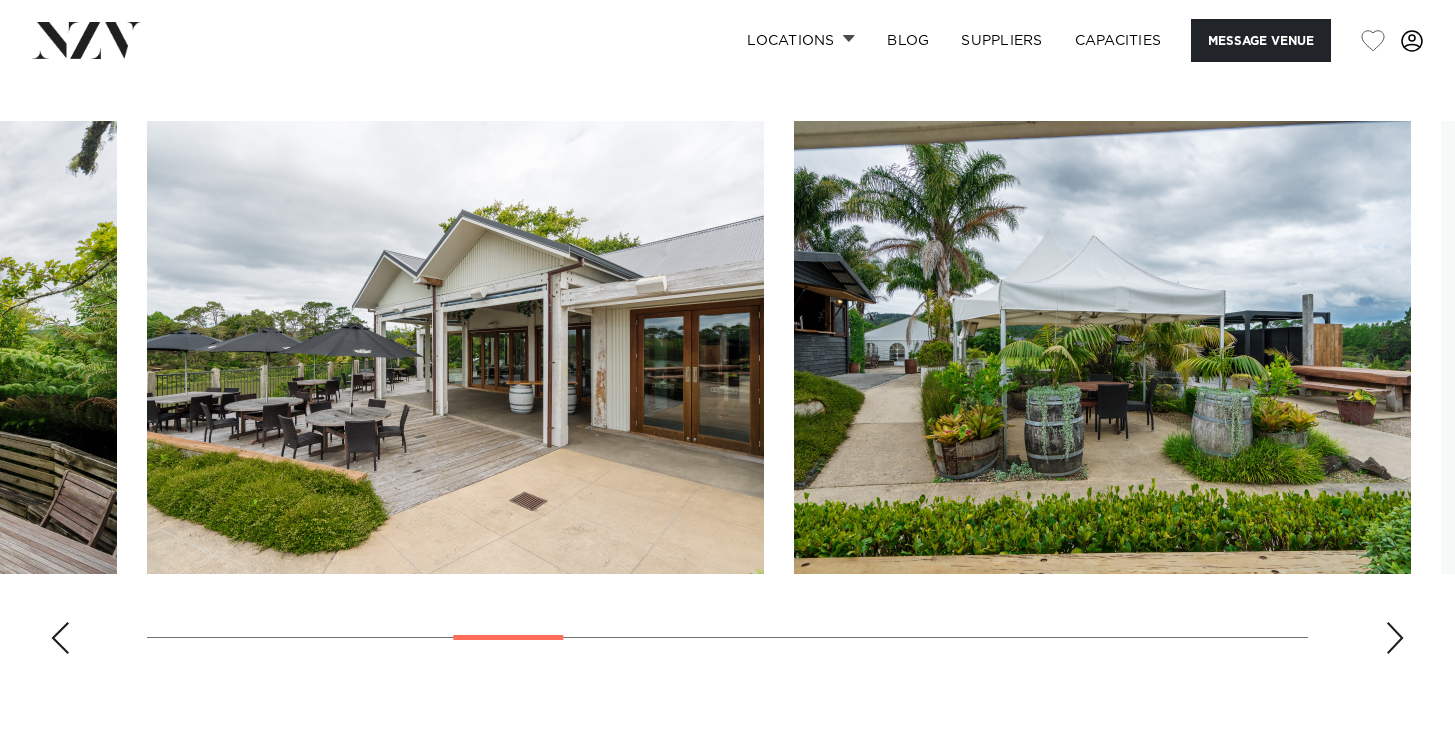 click at bounding box center [1395, 638] 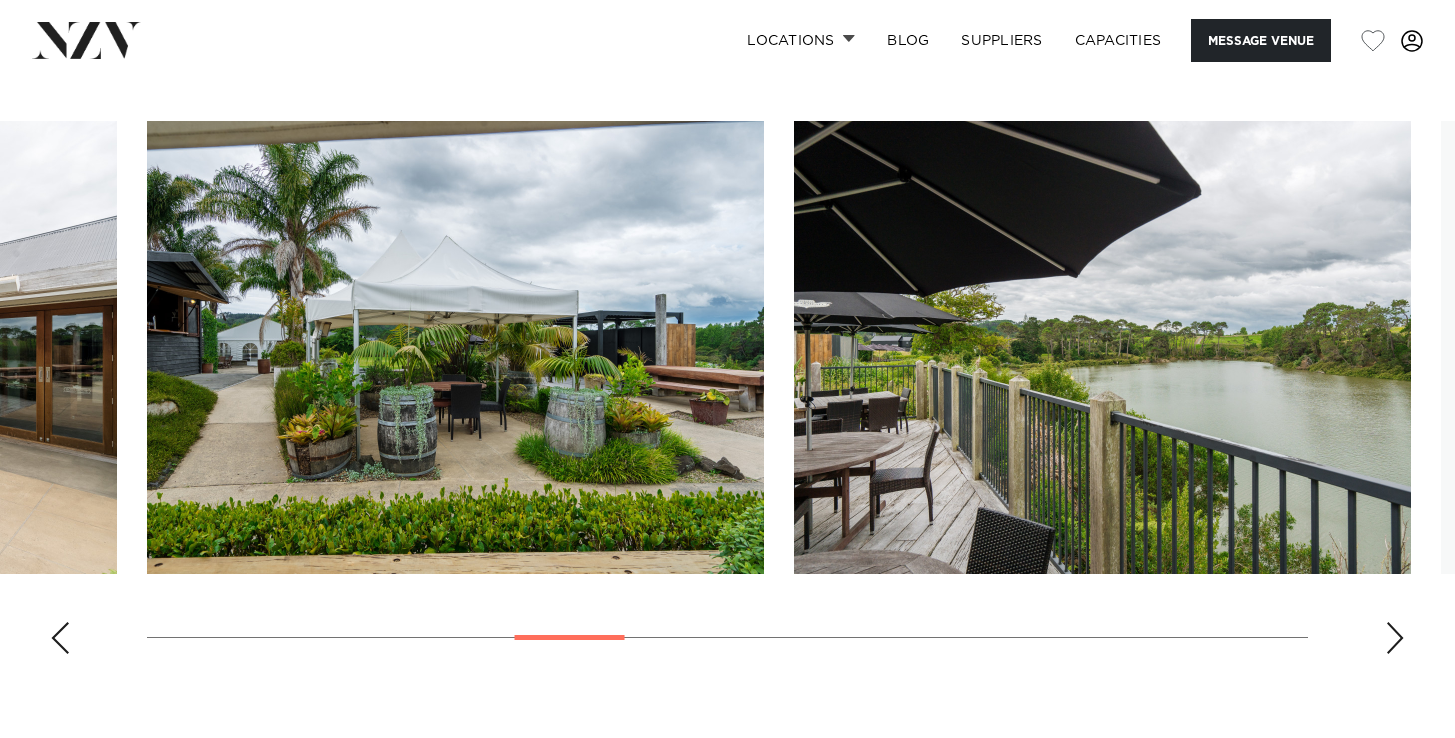 click at bounding box center [1395, 638] 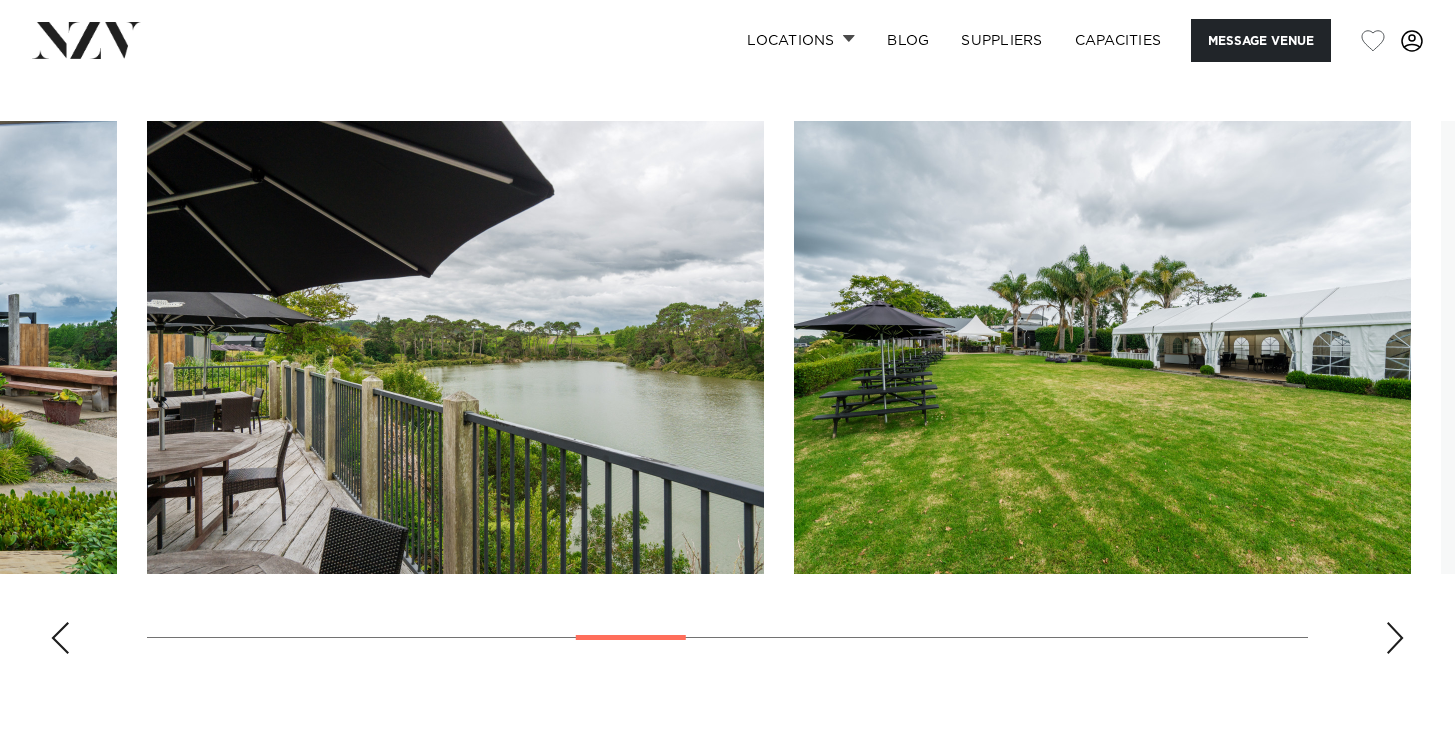 click at bounding box center (1395, 638) 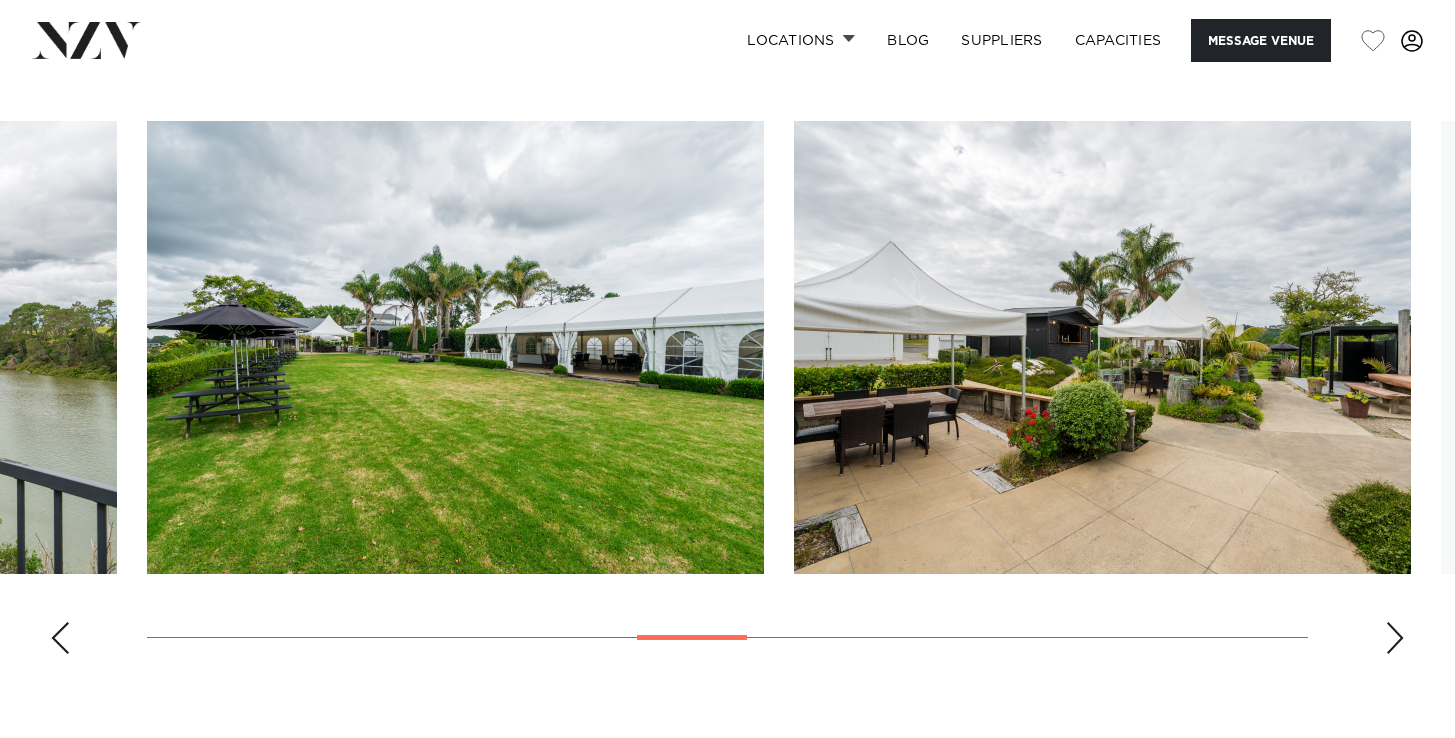 click at bounding box center [1395, 638] 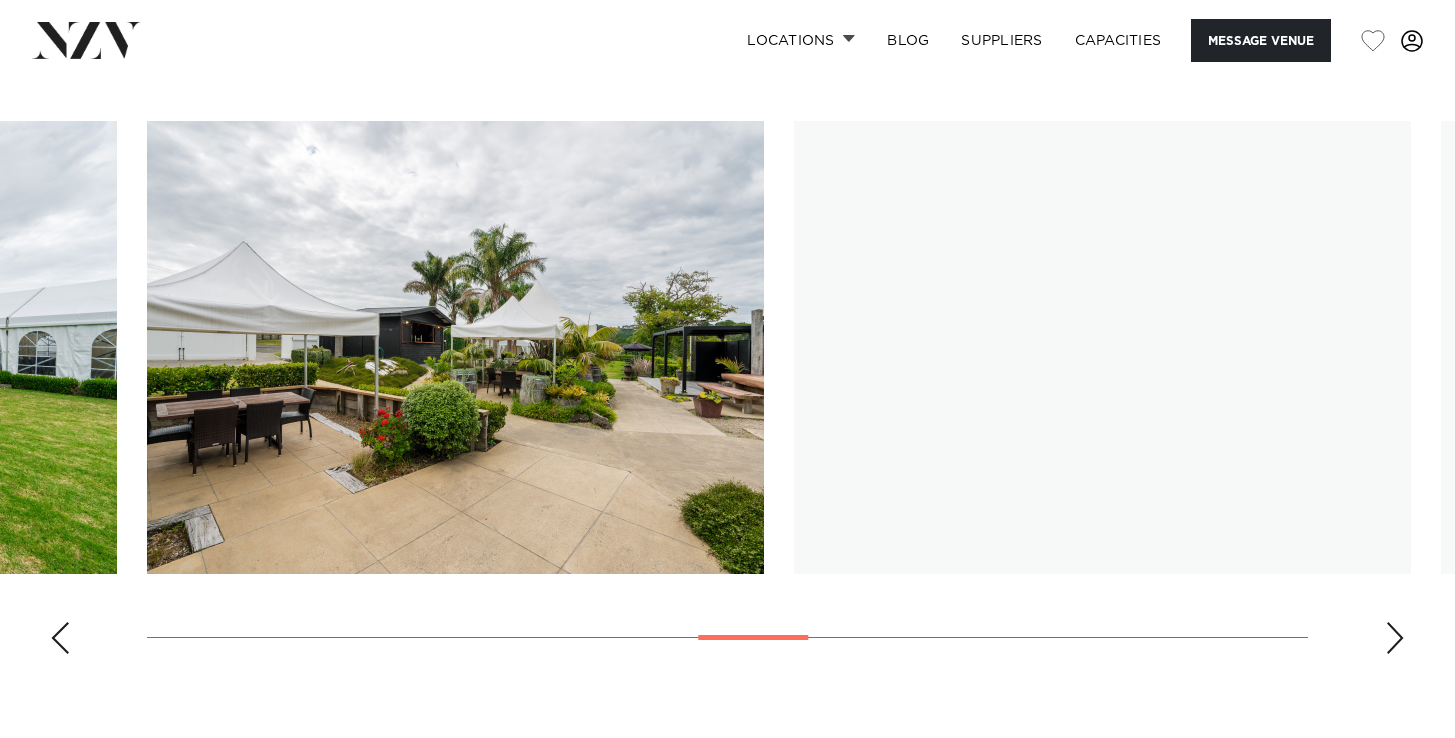 click at bounding box center (1395, 638) 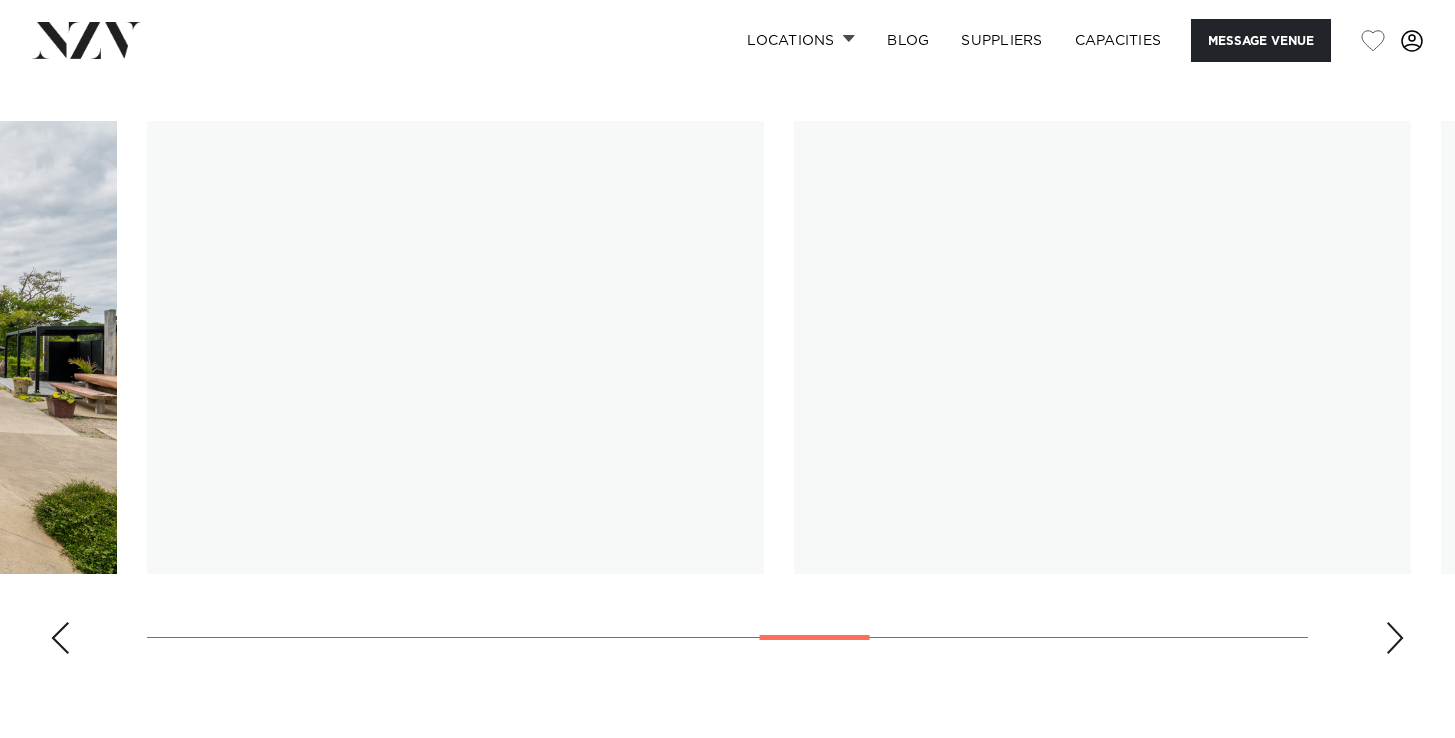 click at bounding box center (1395, 638) 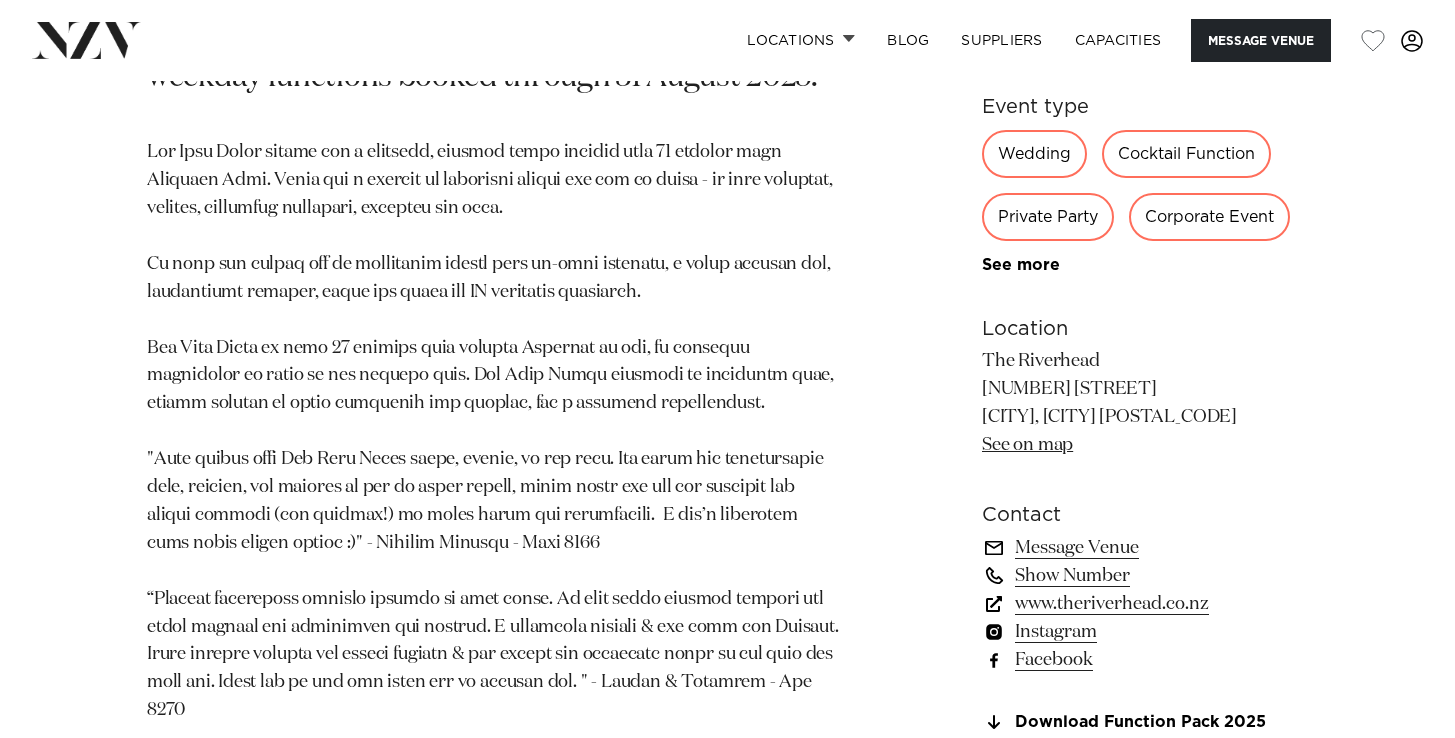scroll, scrollTop: 1125, scrollLeft: 0, axis: vertical 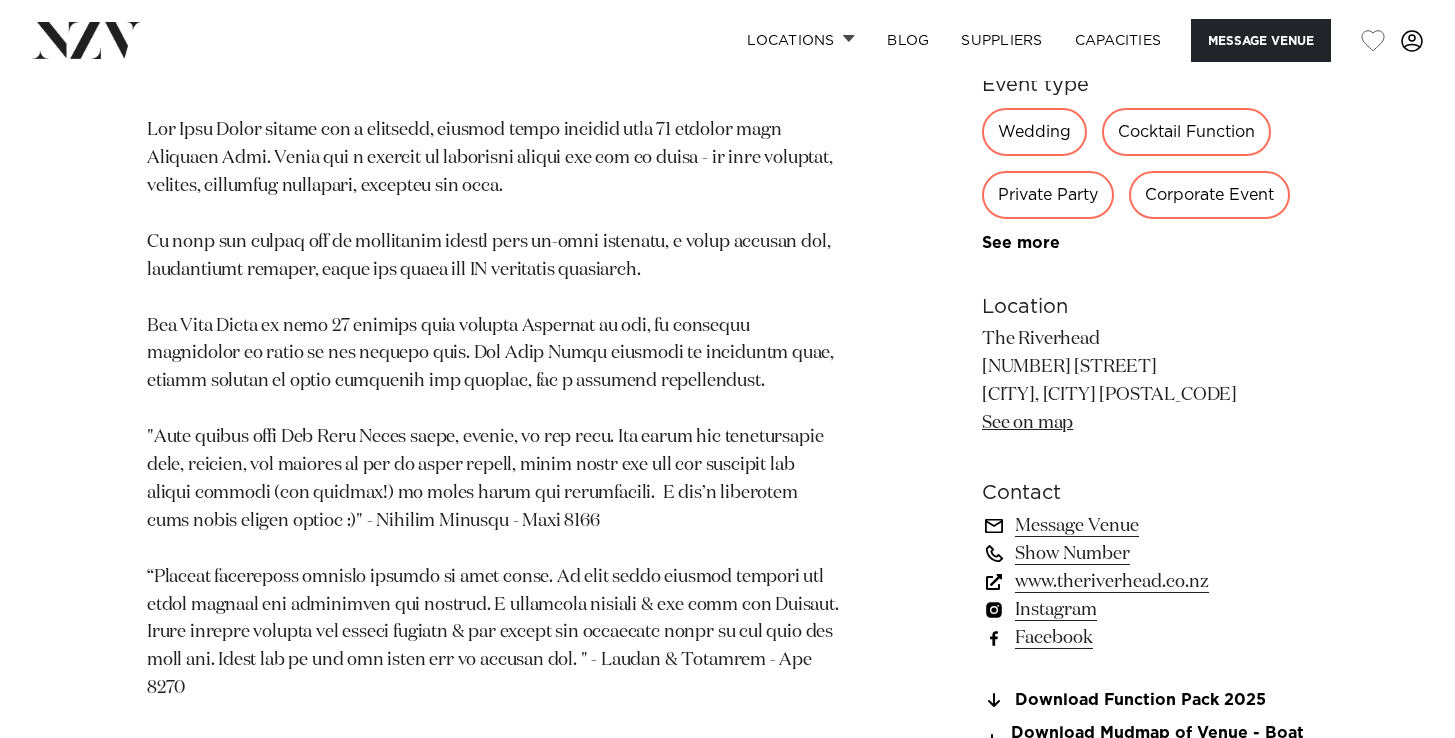 click on "www.theriverhead.co.nz" at bounding box center [1145, 582] 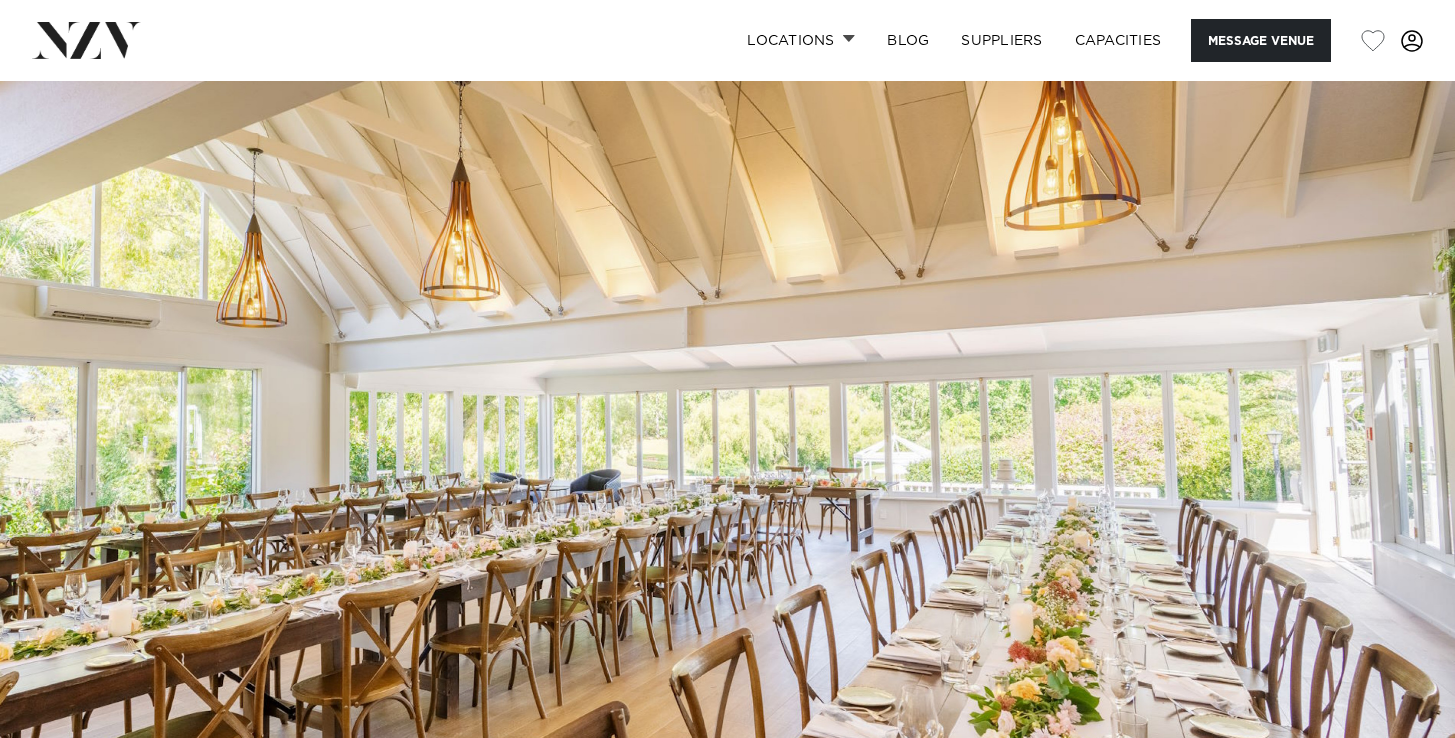 scroll, scrollTop: 0, scrollLeft: 0, axis: both 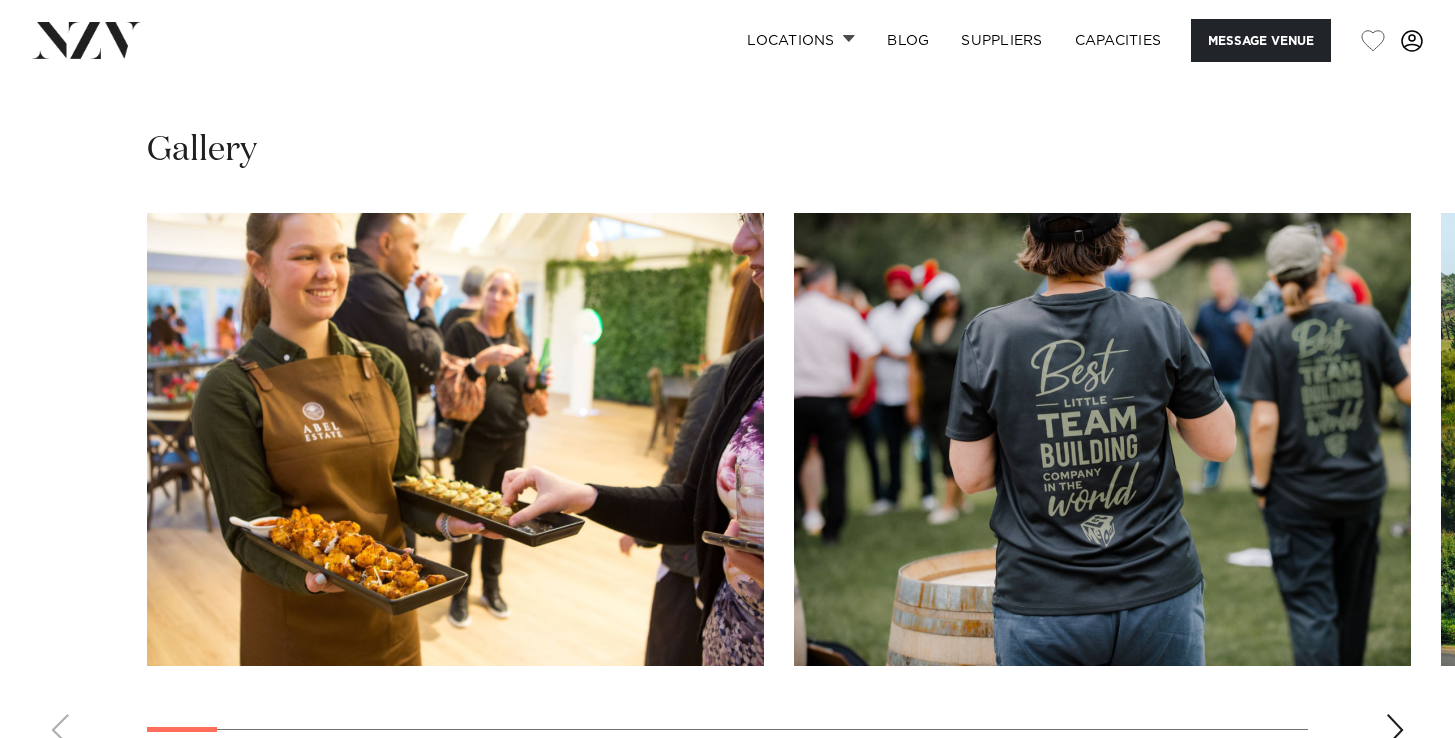 click at bounding box center (1395, 730) 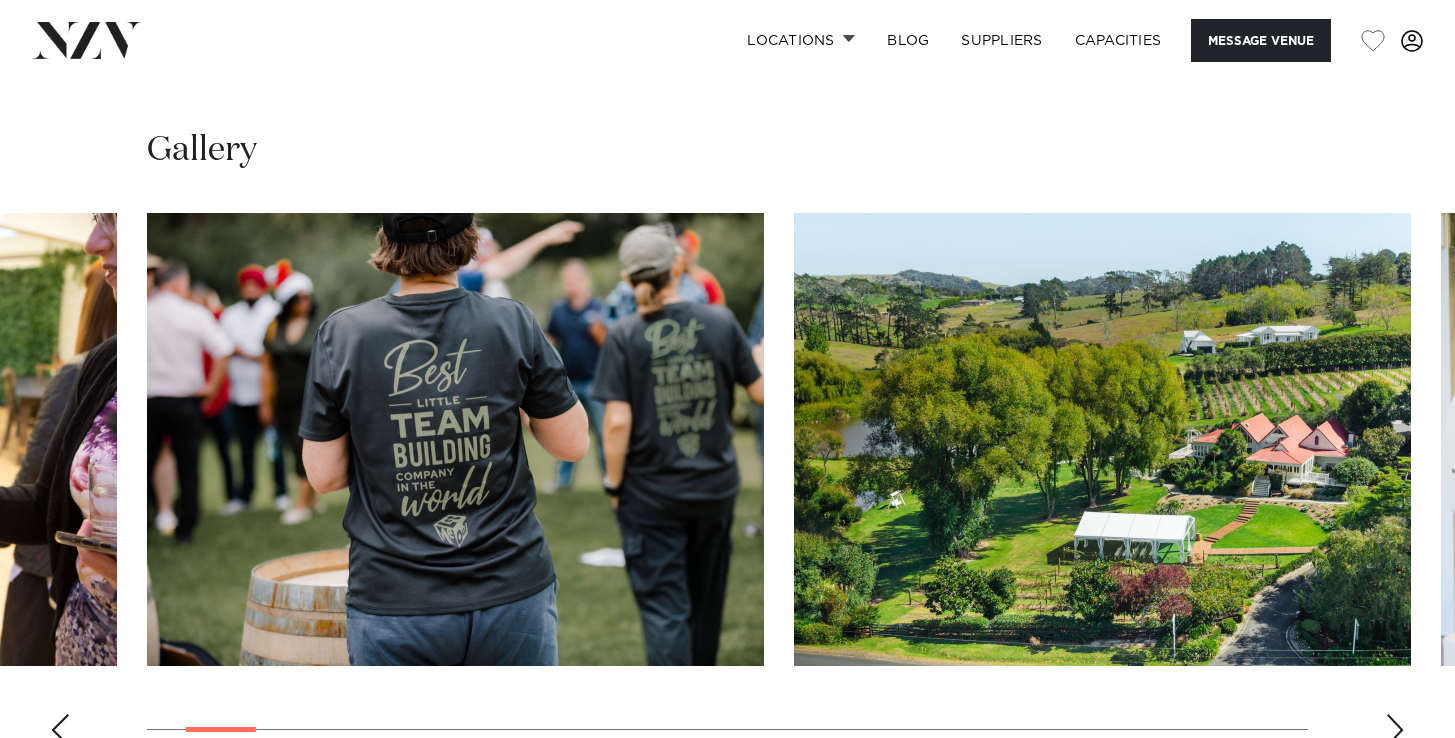 click at bounding box center (1395, 730) 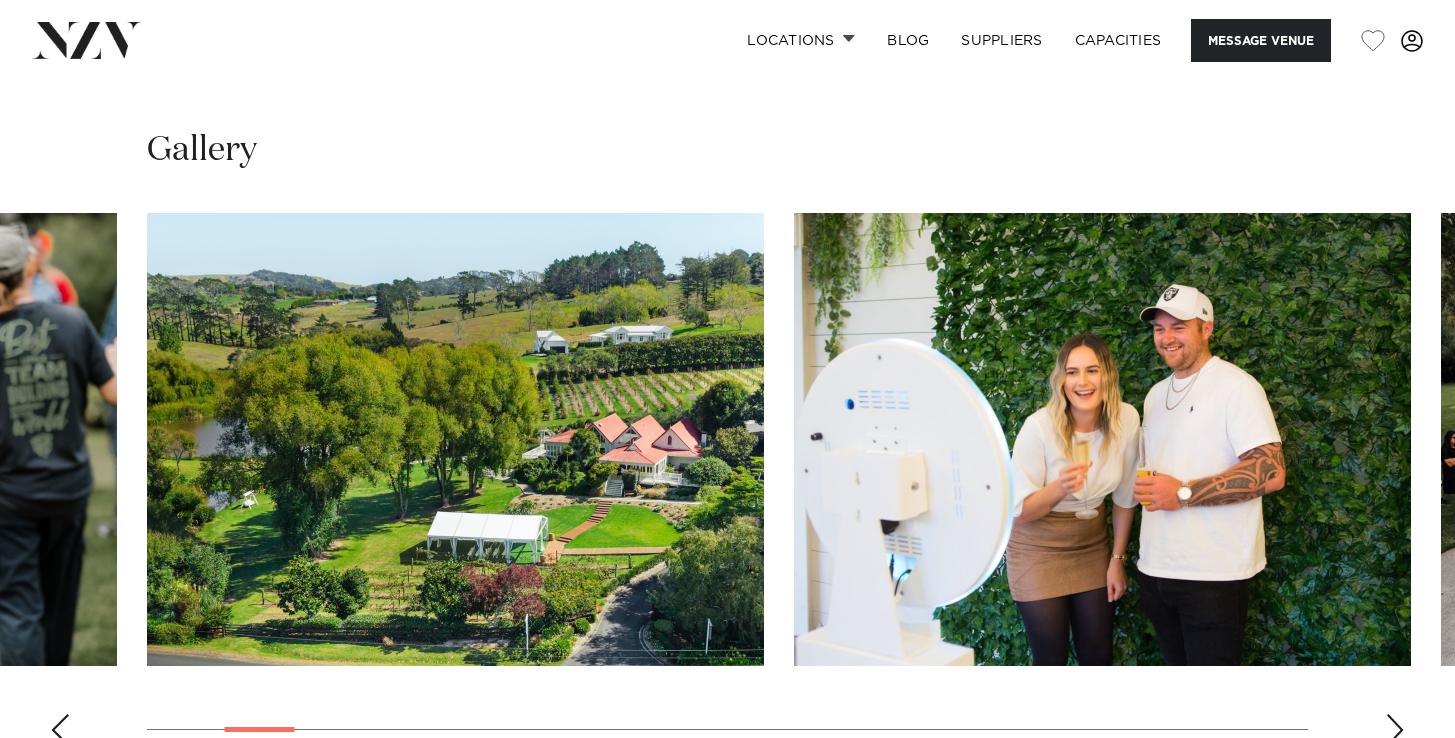 click at bounding box center [1395, 730] 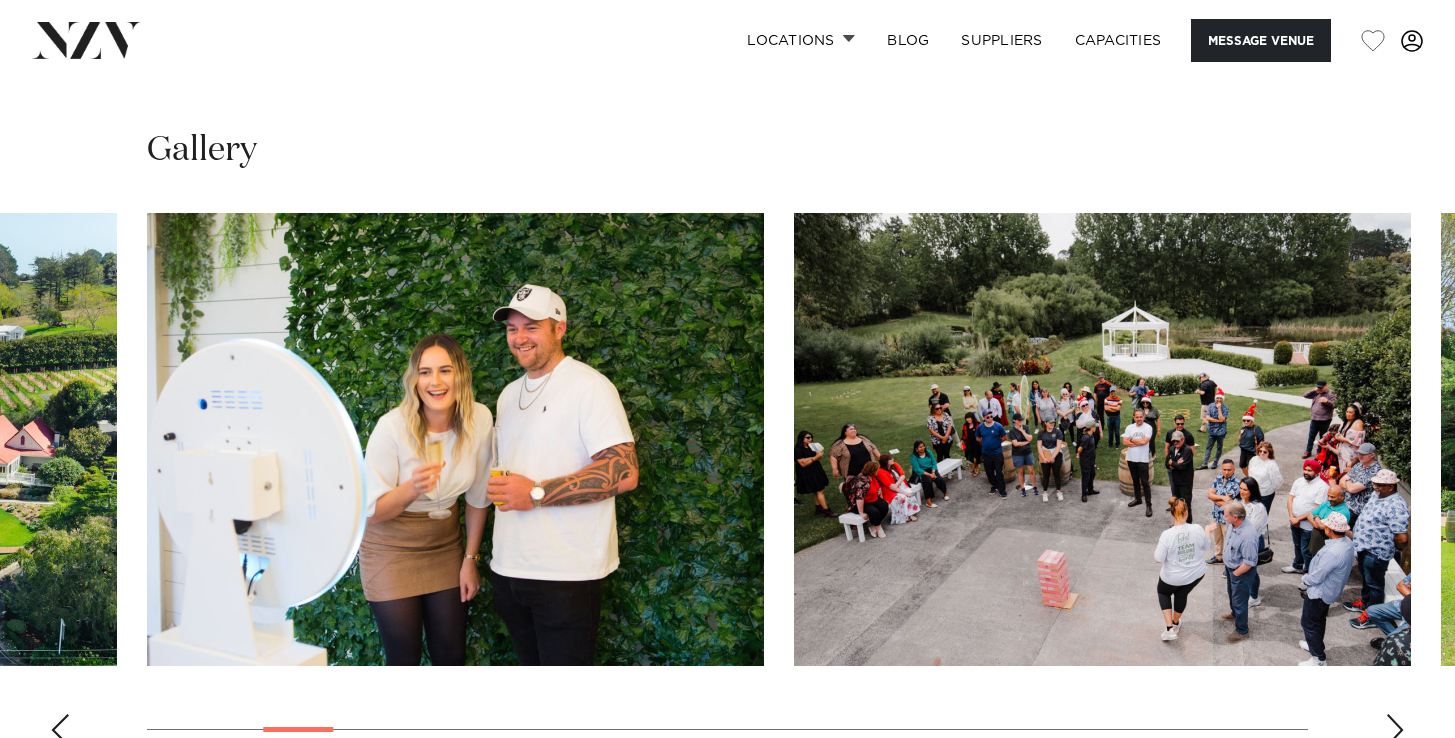 click at bounding box center (1395, 730) 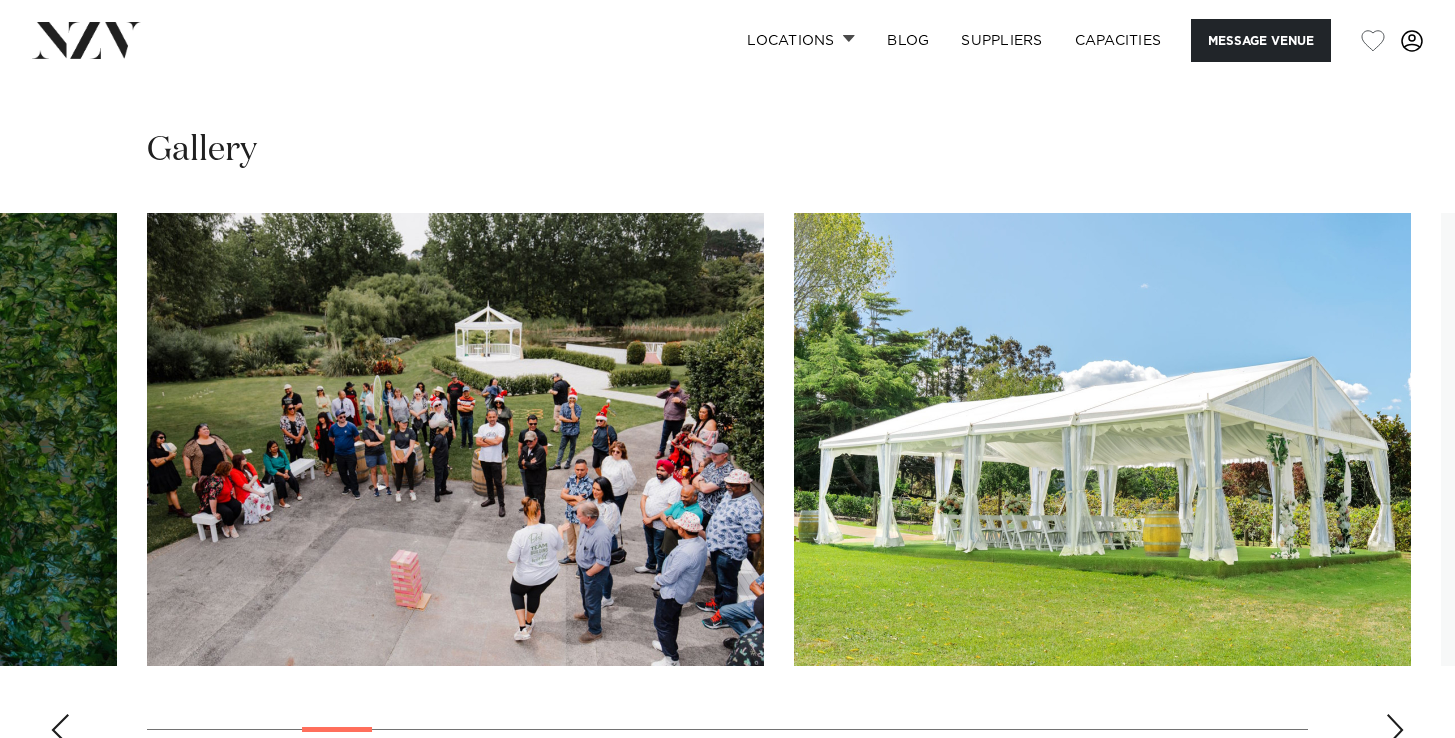 click at bounding box center [1395, 730] 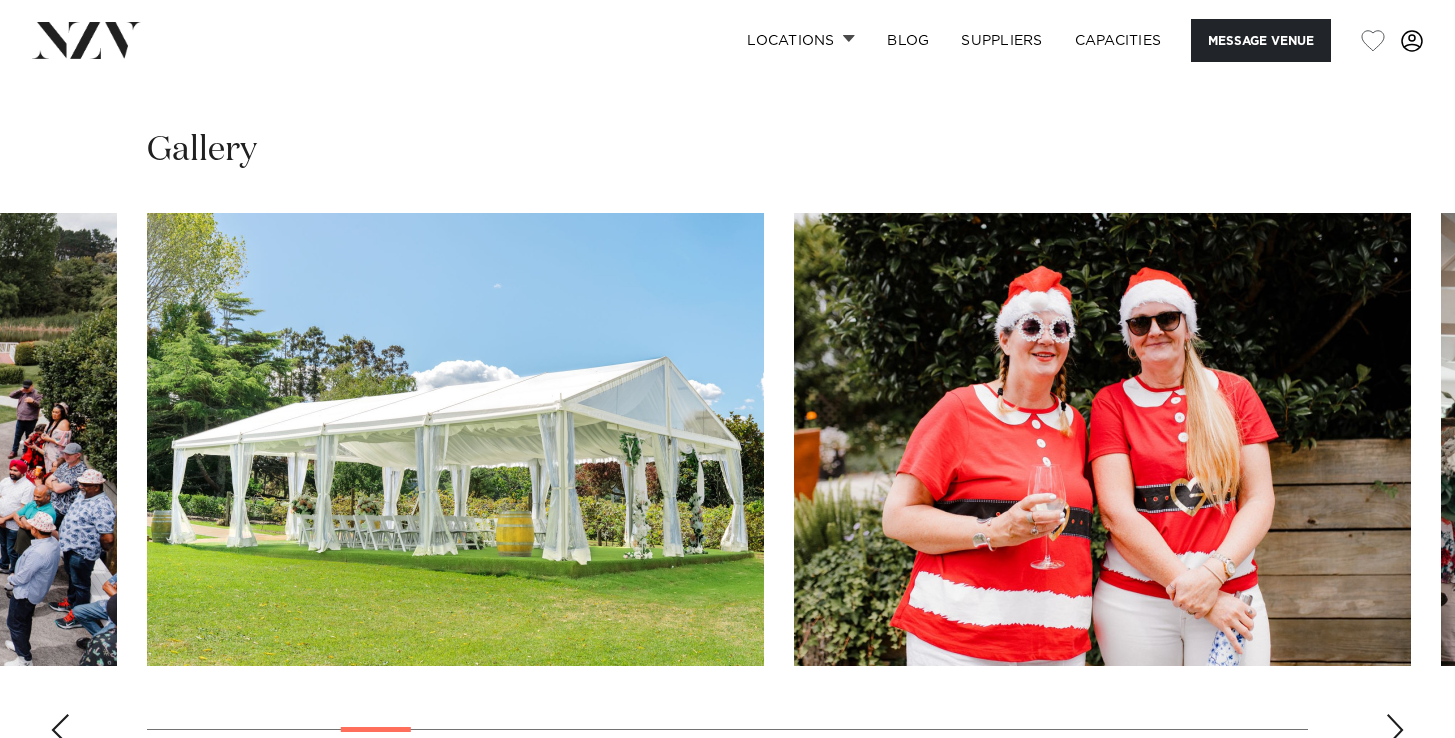 click at bounding box center (1395, 730) 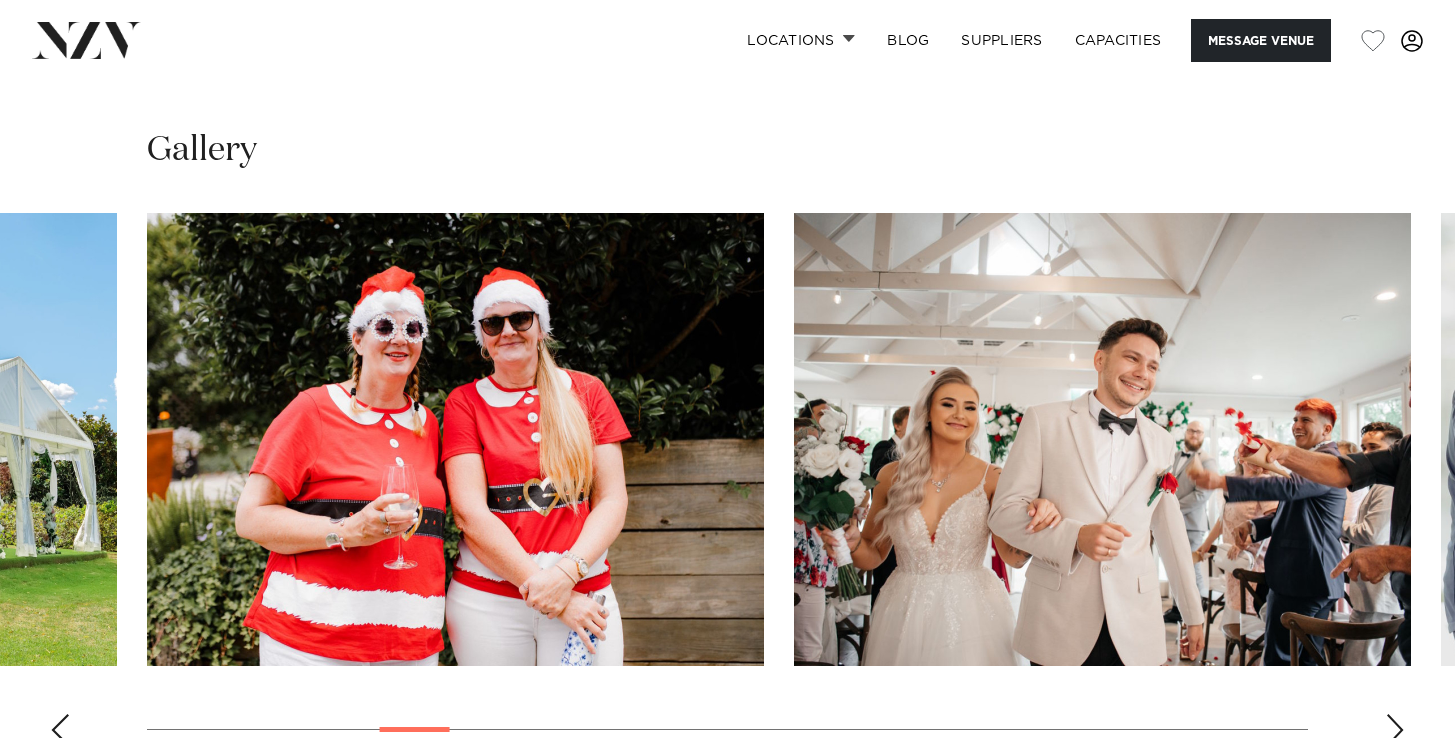 click at bounding box center (1395, 730) 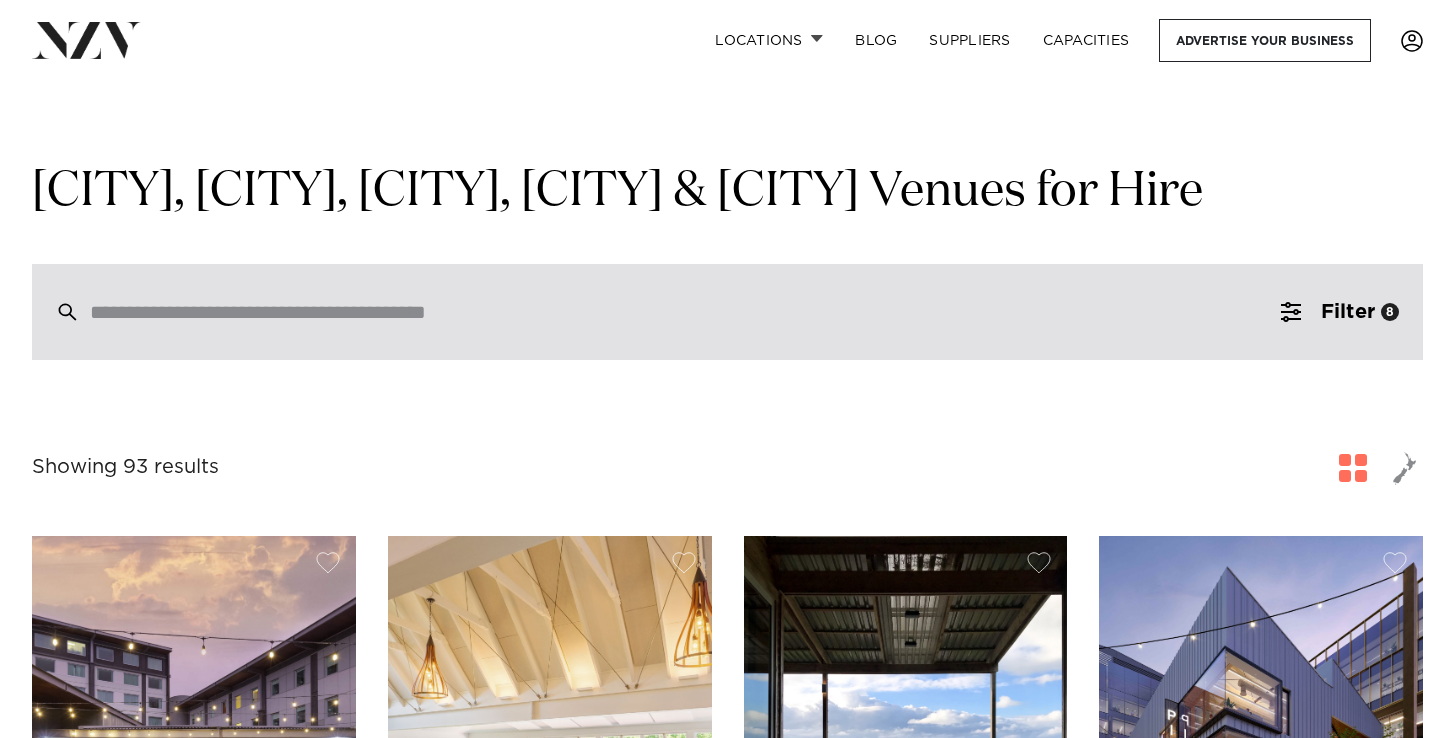 scroll, scrollTop: 0, scrollLeft: 0, axis: both 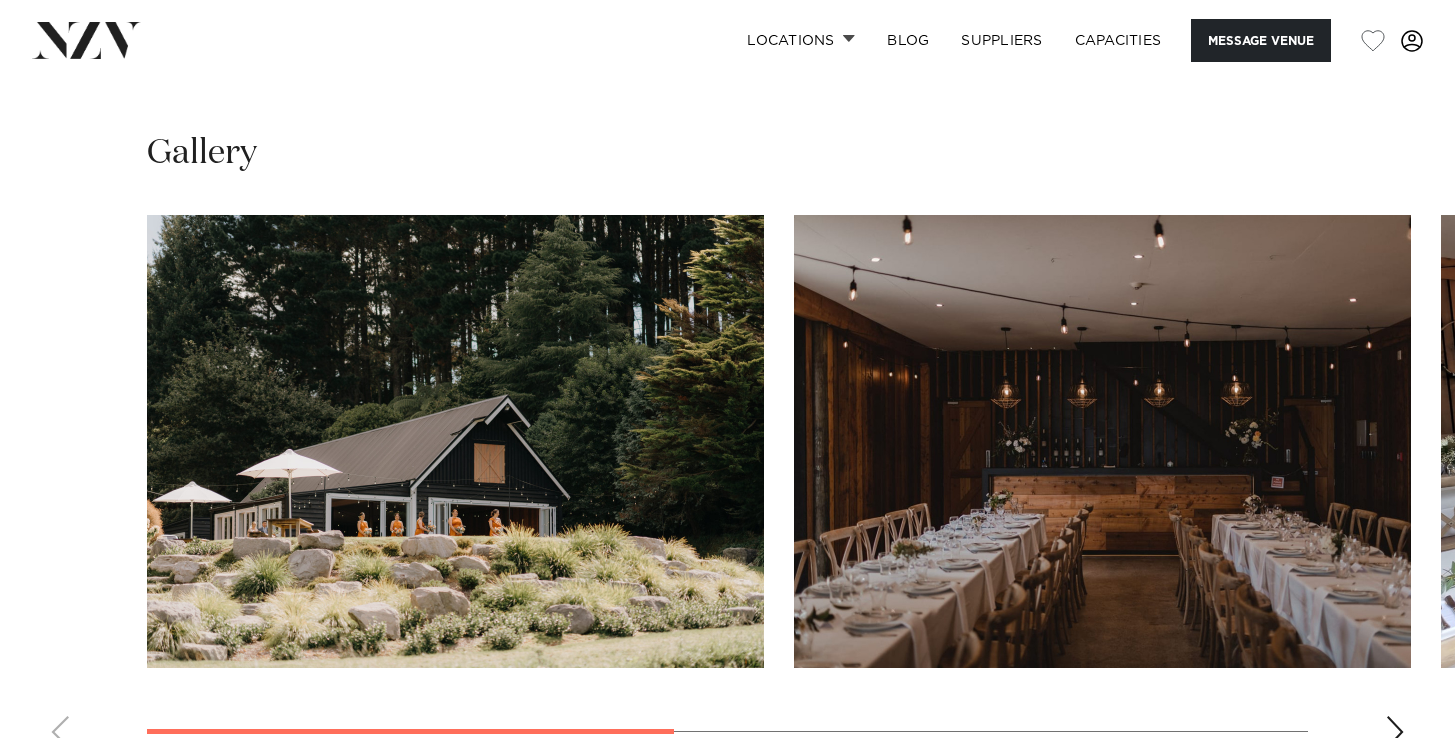 click at bounding box center [455, 441] 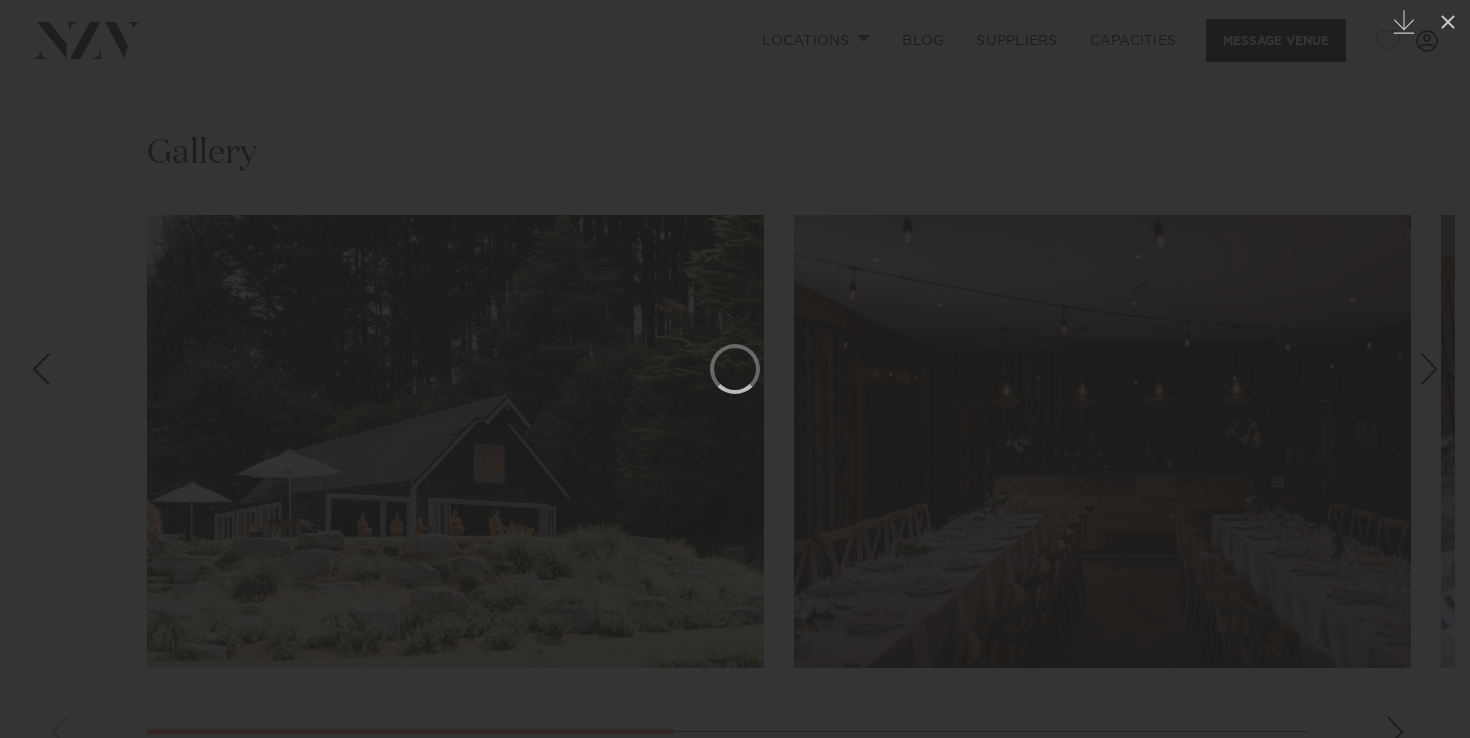 click at bounding box center (1435, 369) 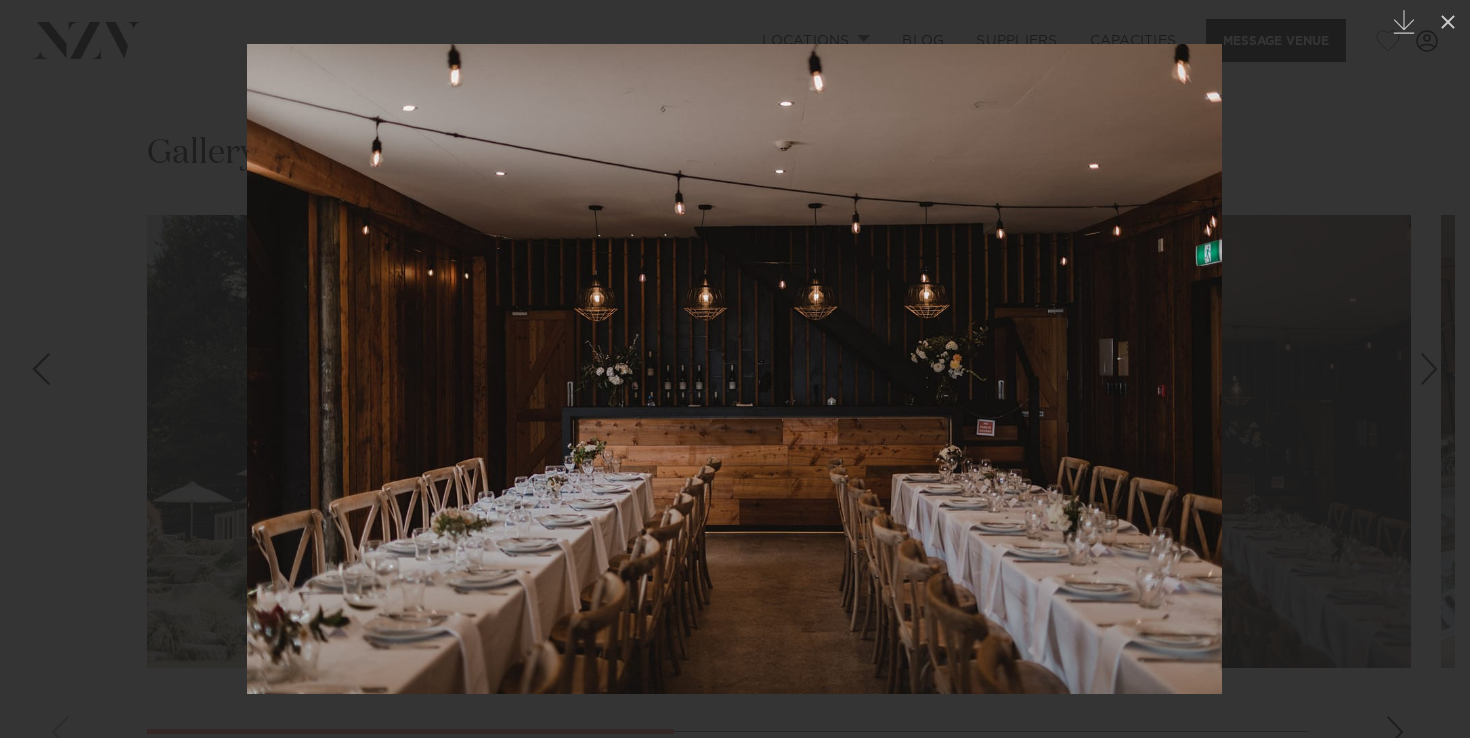 click at bounding box center (1429, 369) 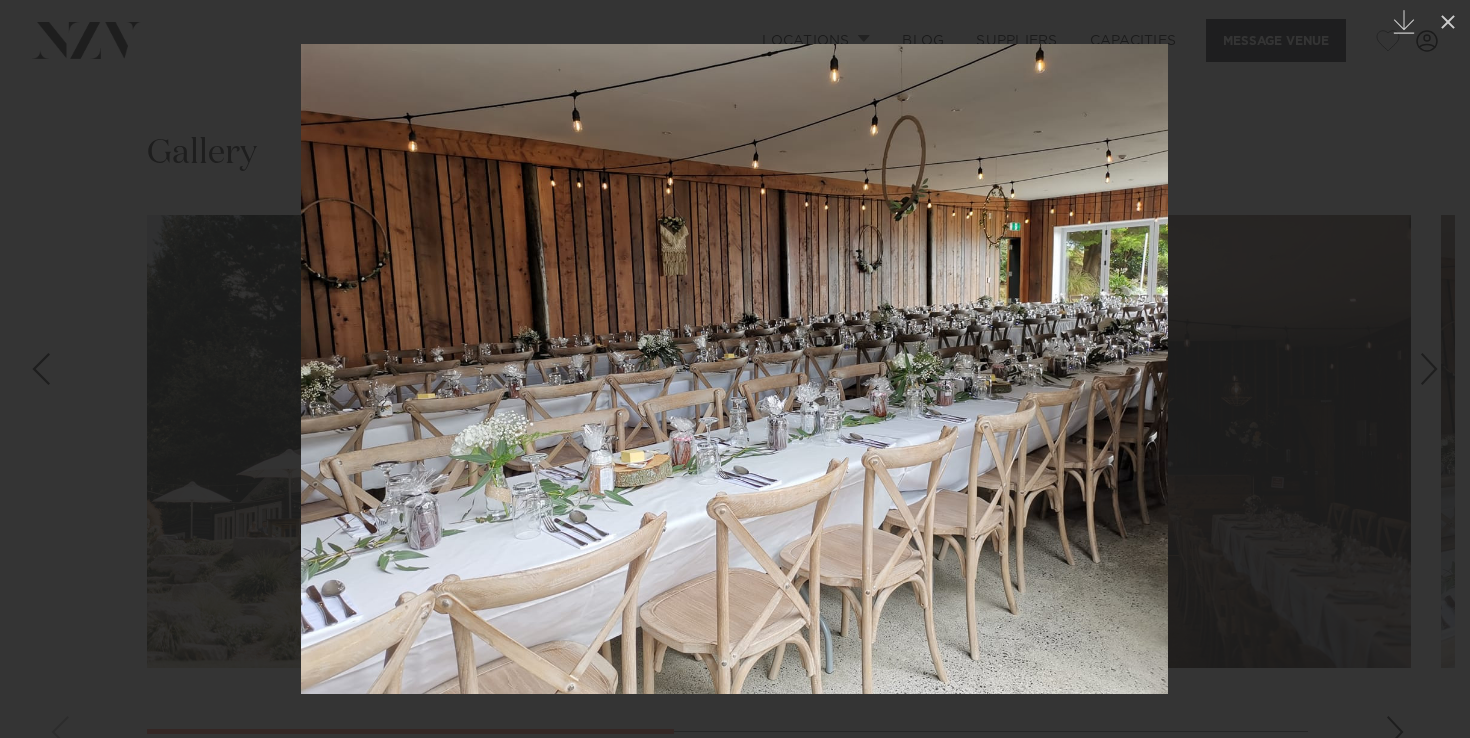 click at bounding box center (1429, 369) 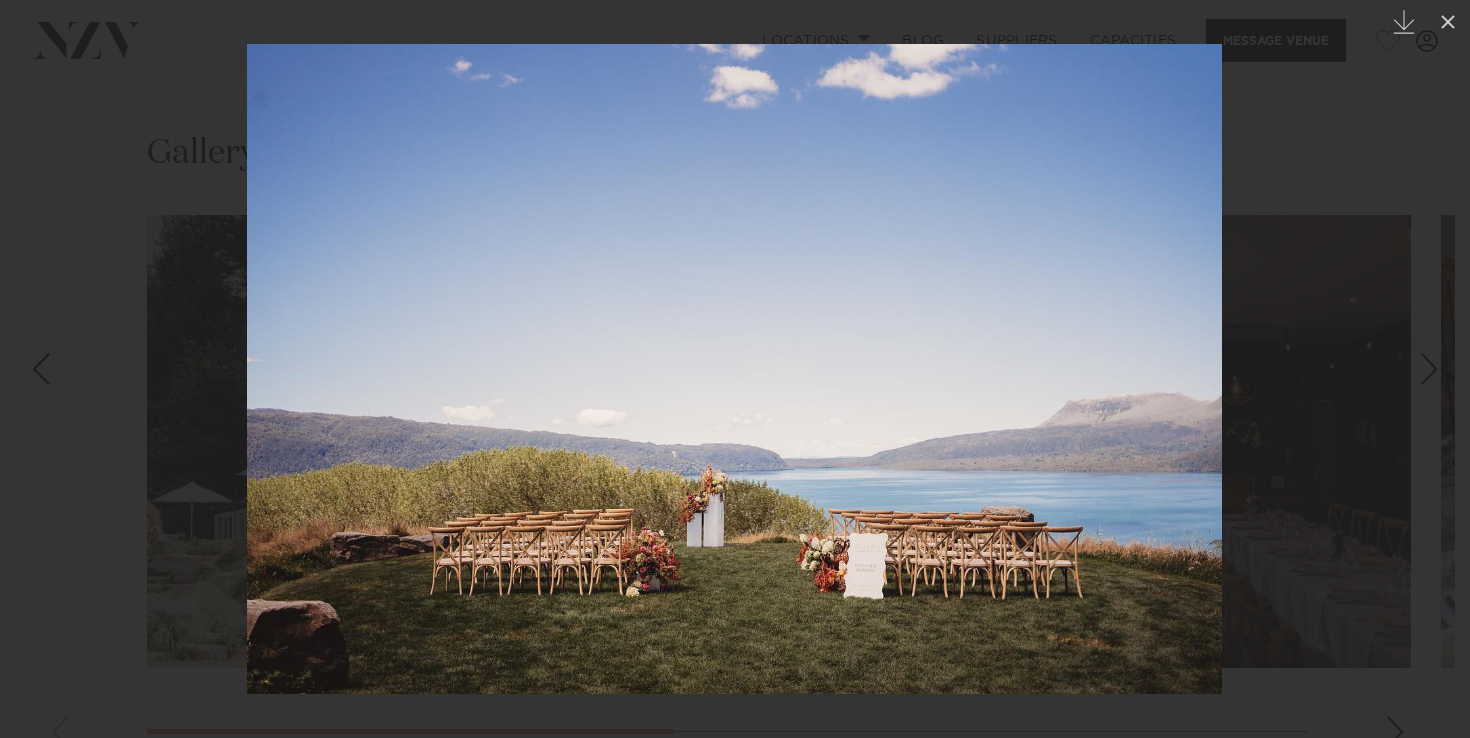 click at bounding box center (1429, 369) 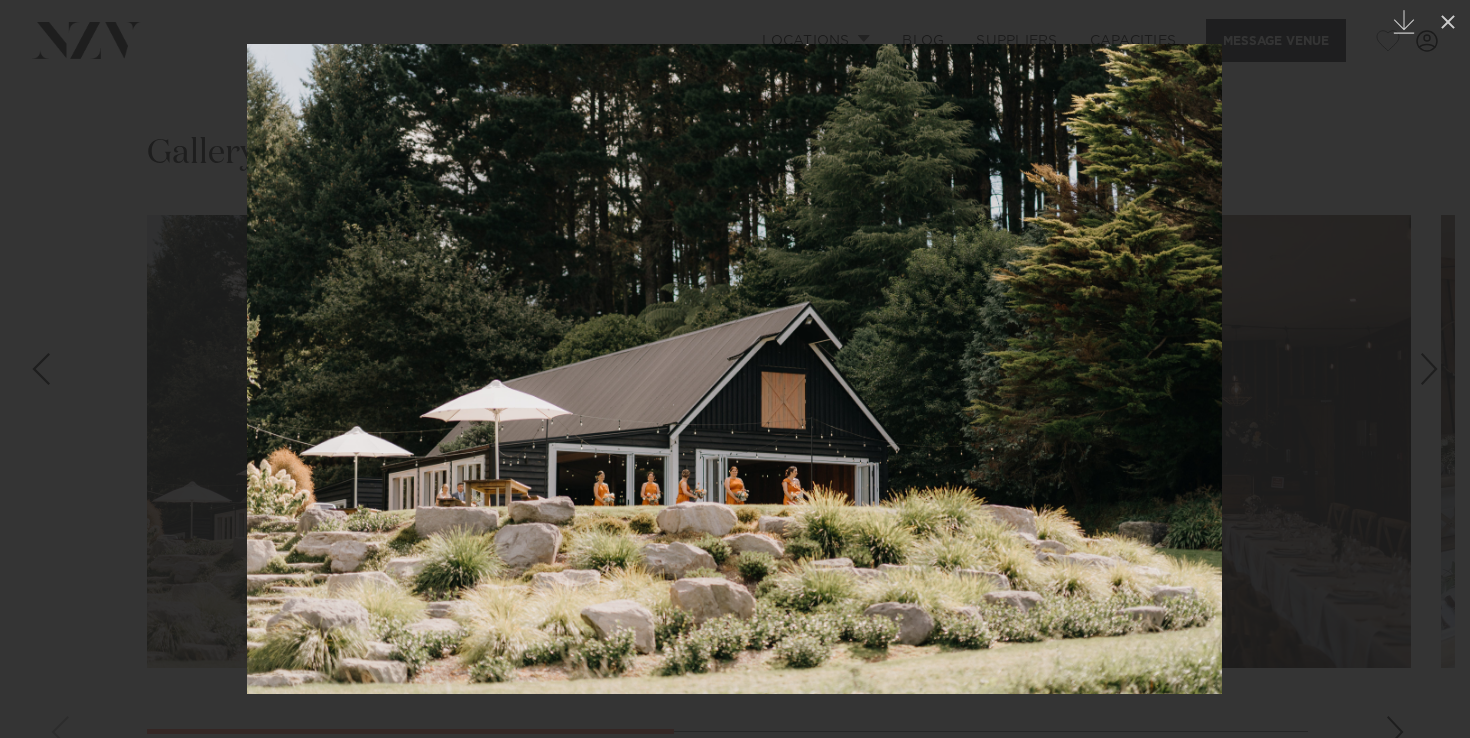 click at bounding box center (1429, 369) 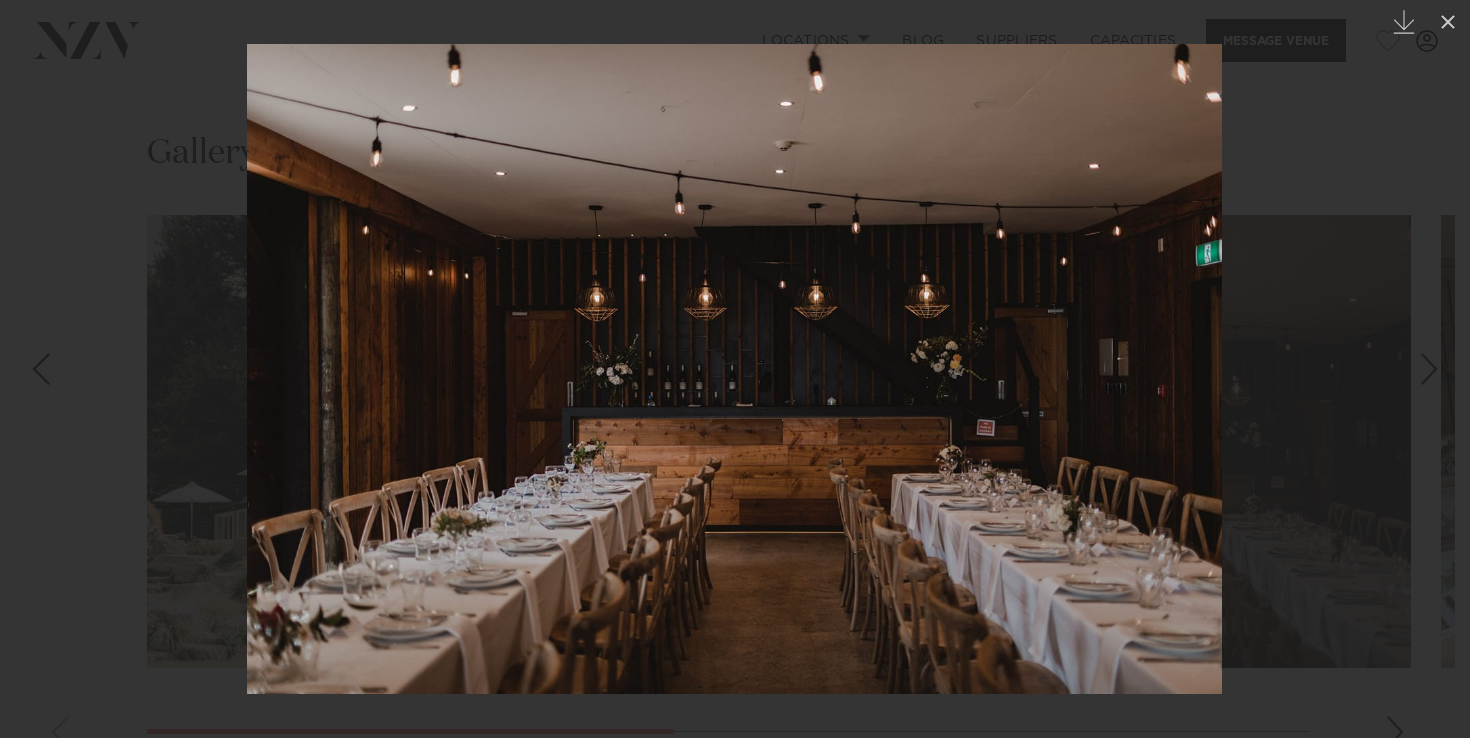click at bounding box center [1429, 369] 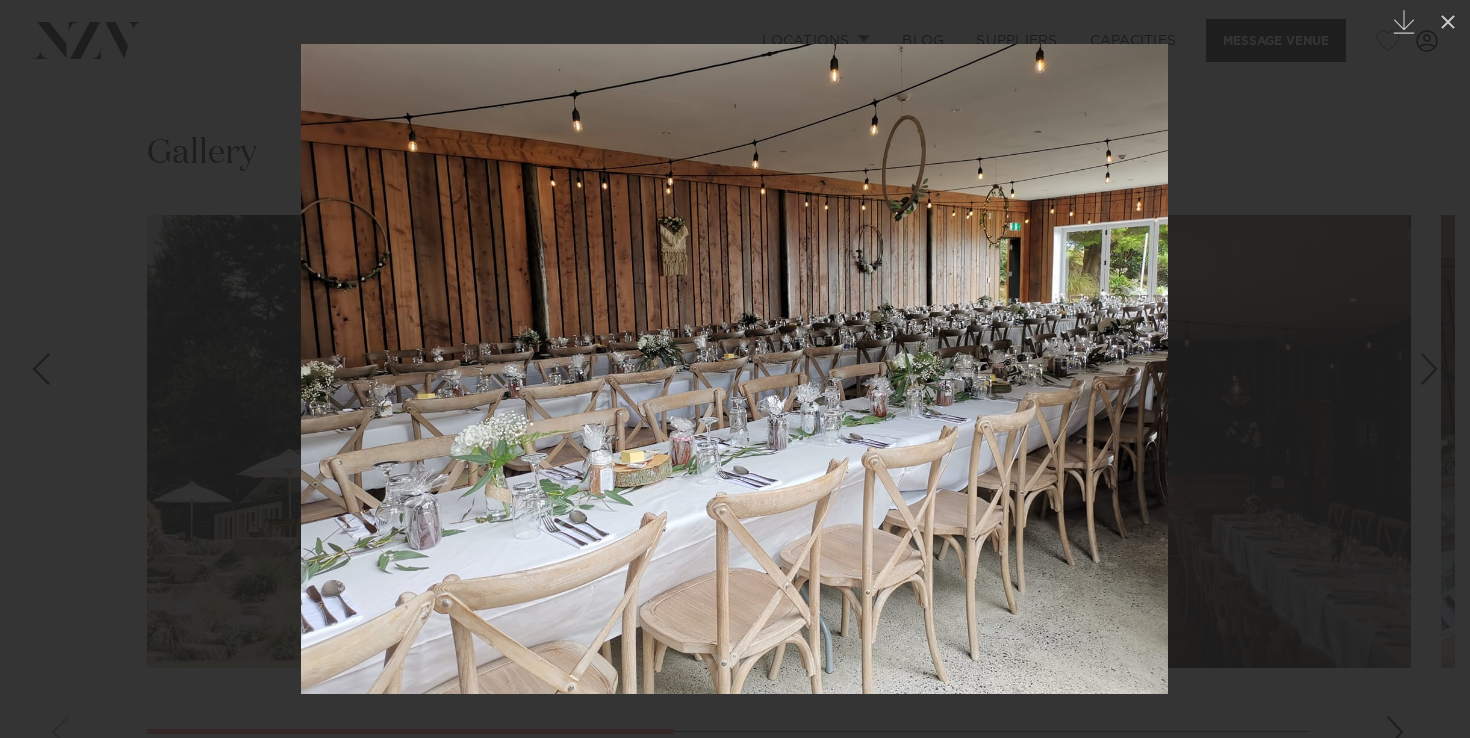 click at bounding box center (1429, 369) 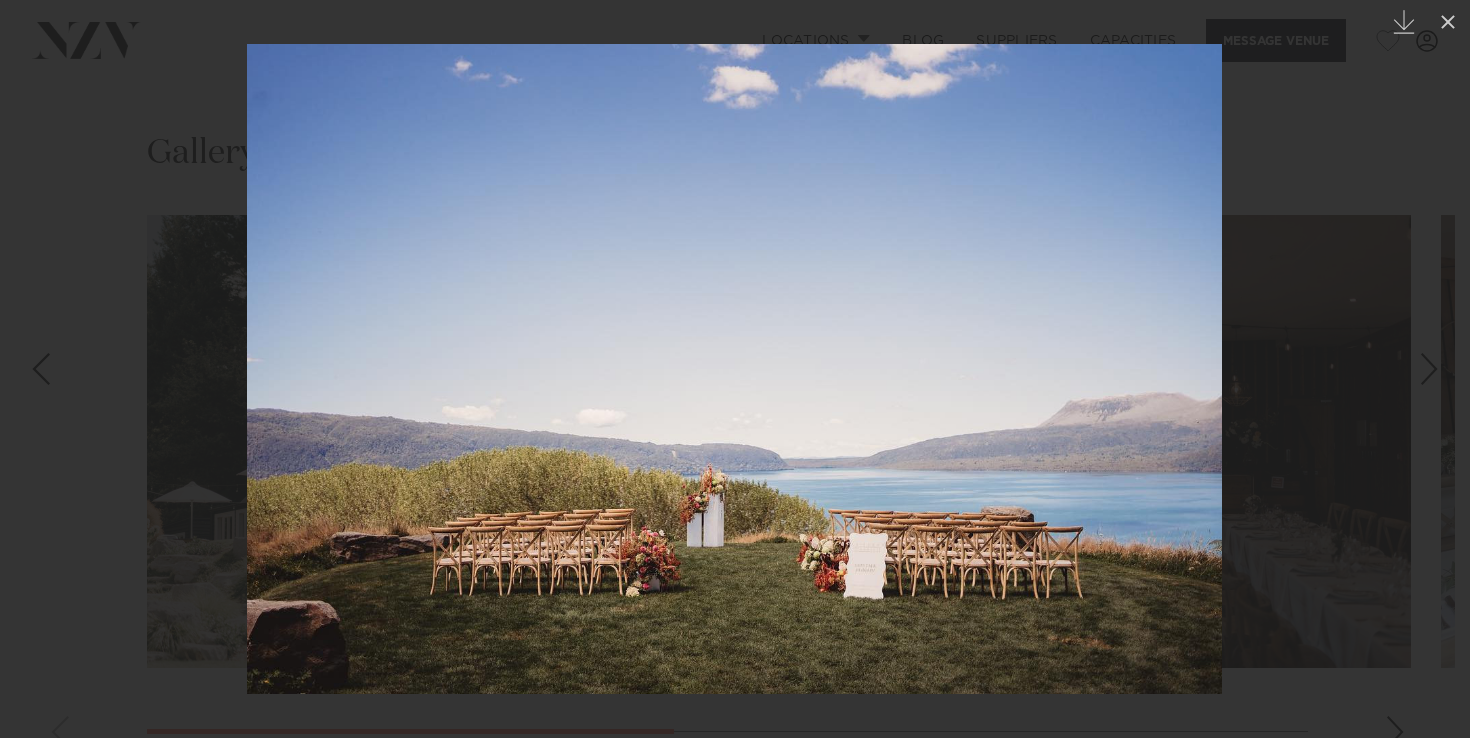 click at bounding box center [1429, 369] 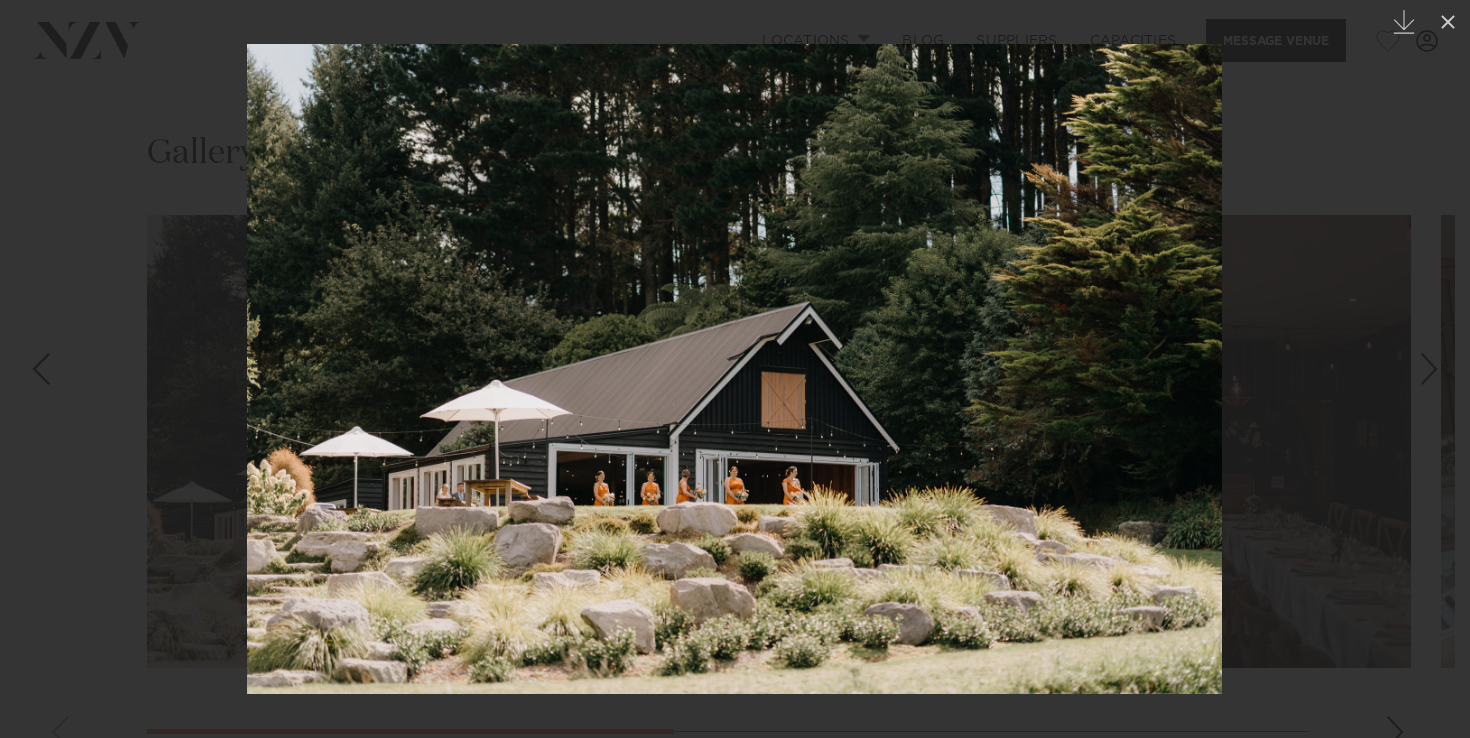 click at bounding box center [735, 369] 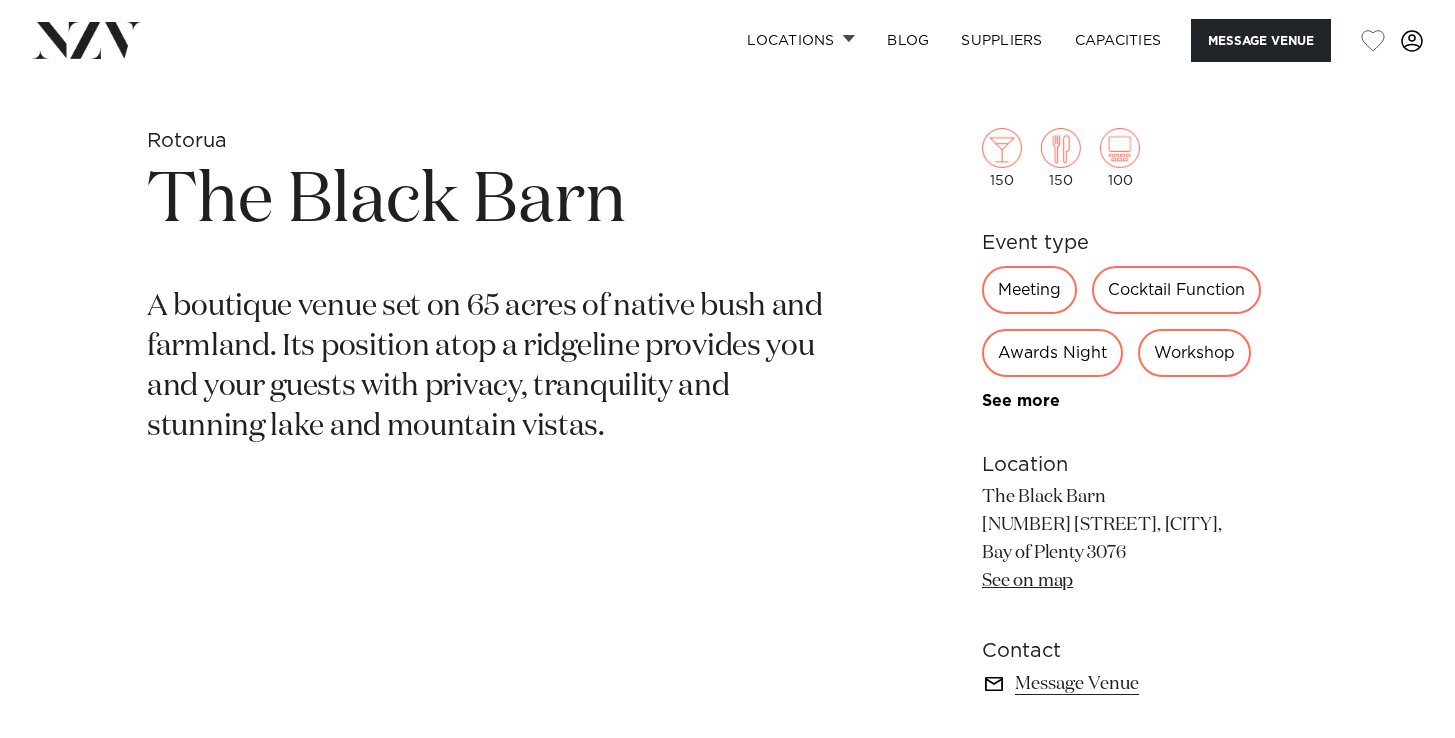 scroll, scrollTop: 712, scrollLeft: 0, axis: vertical 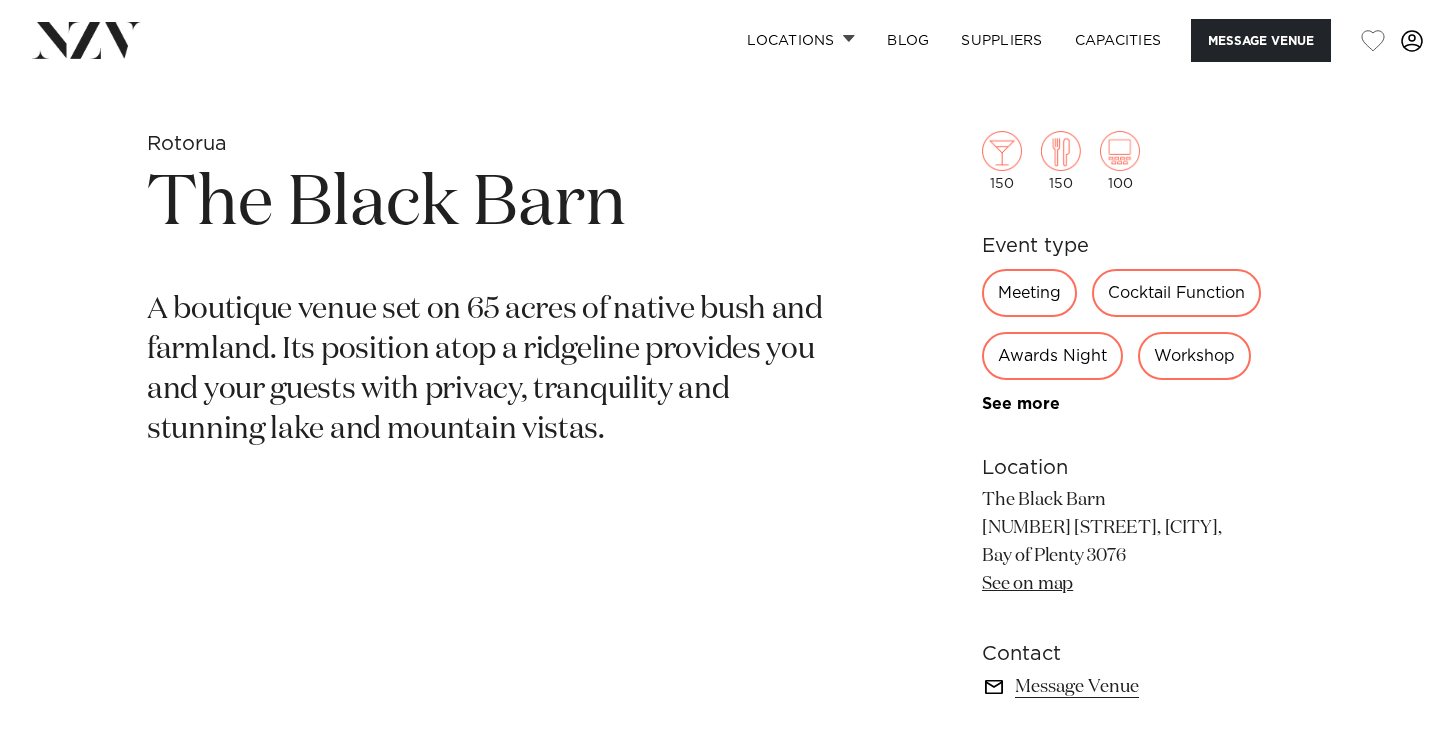 click on "The Black Barn" at bounding box center [493, 205] 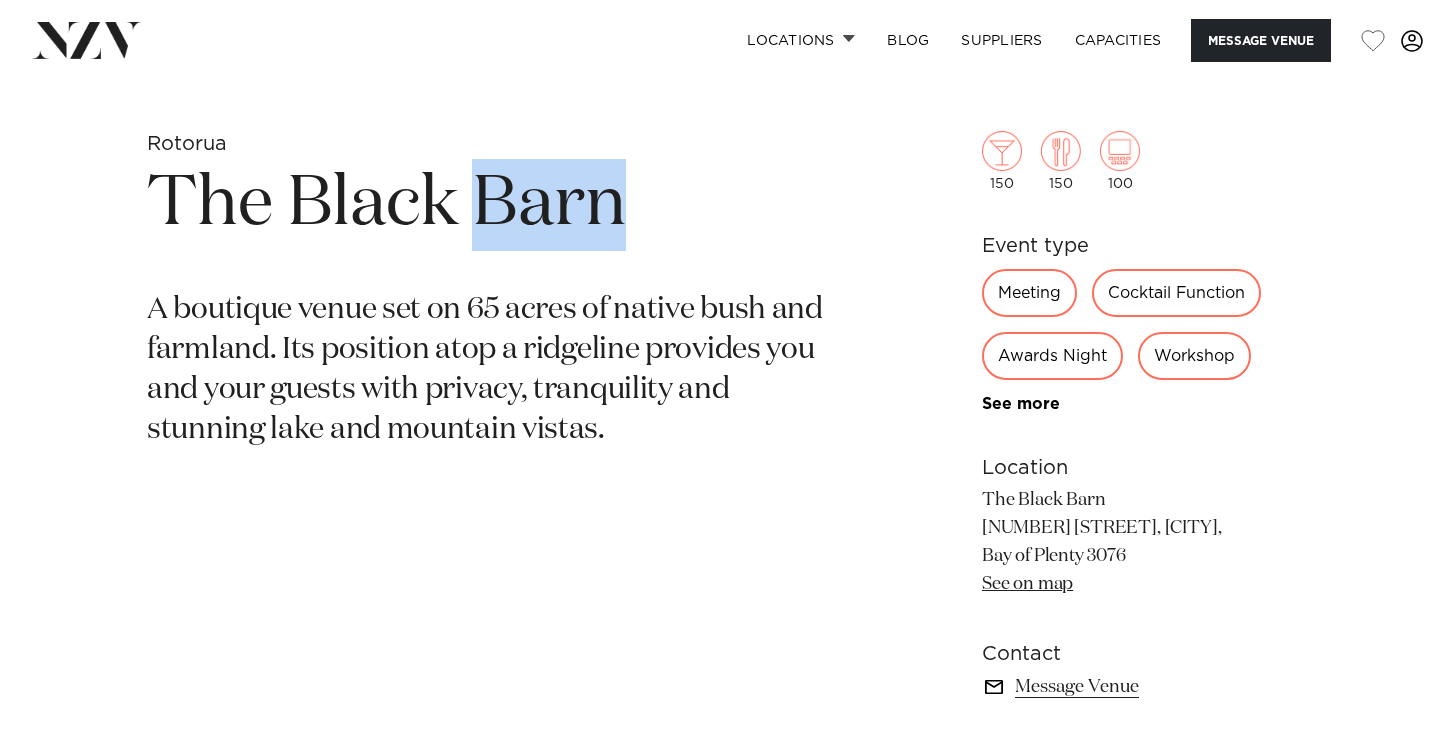 click on "The Black Barn" at bounding box center [493, 205] 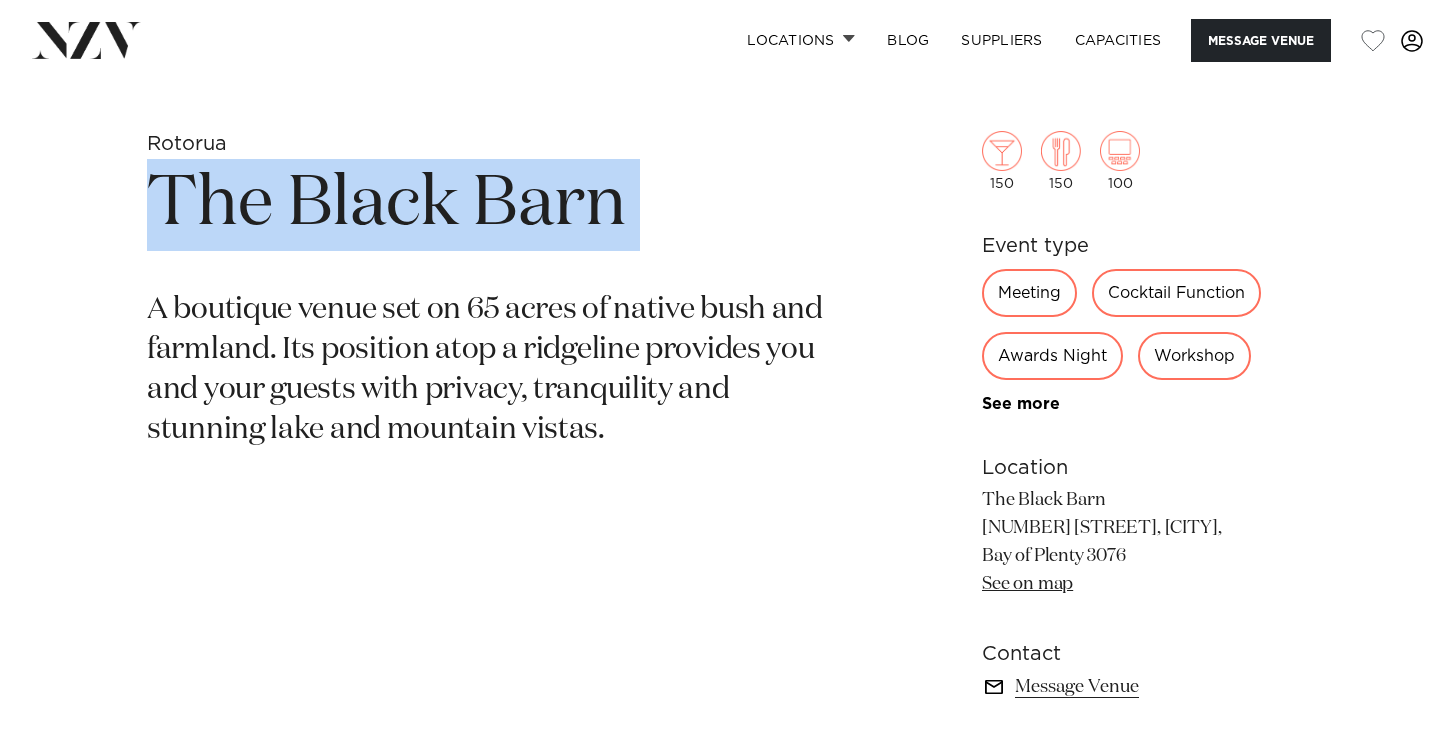 click on "The Black Barn" at bounding box center (493, 205) 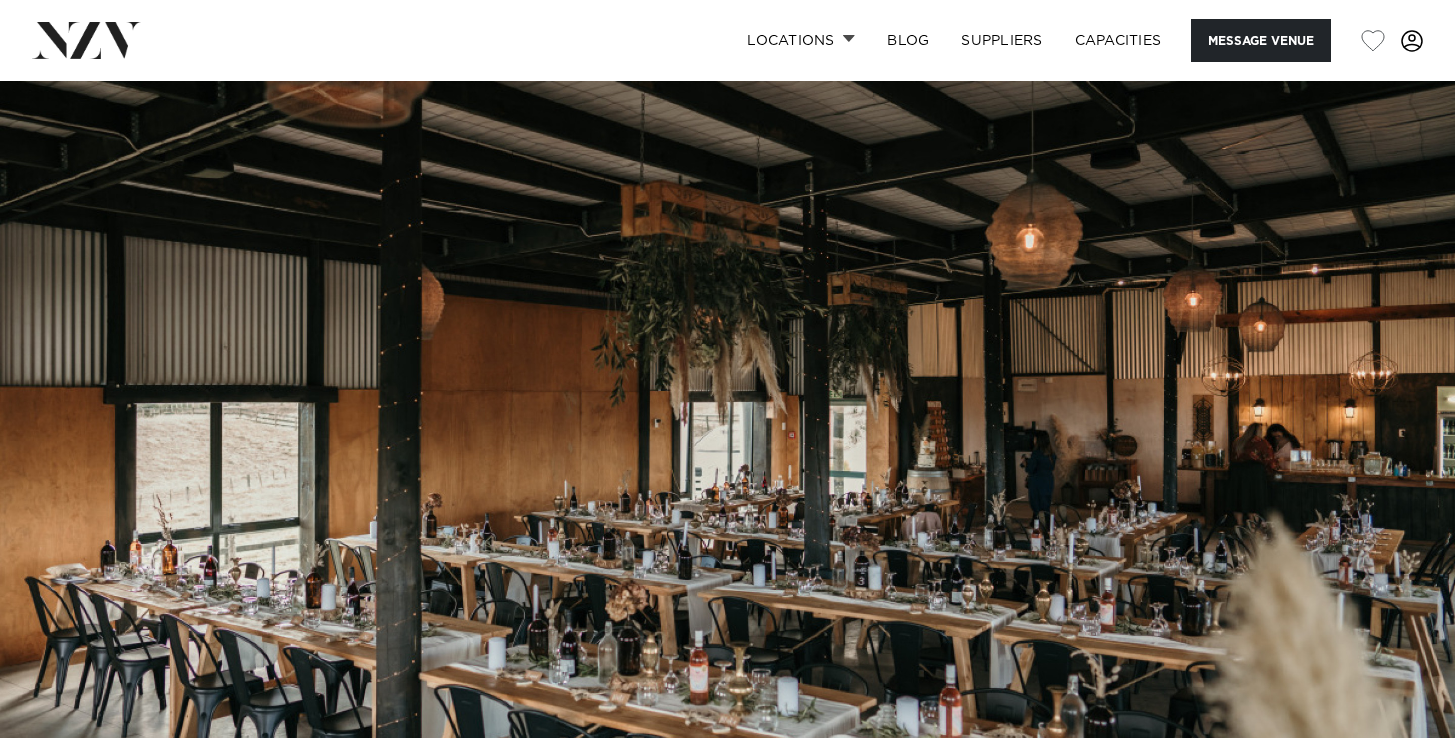scroll, scrollTop: 0, scrollLeft: 0, axis: both 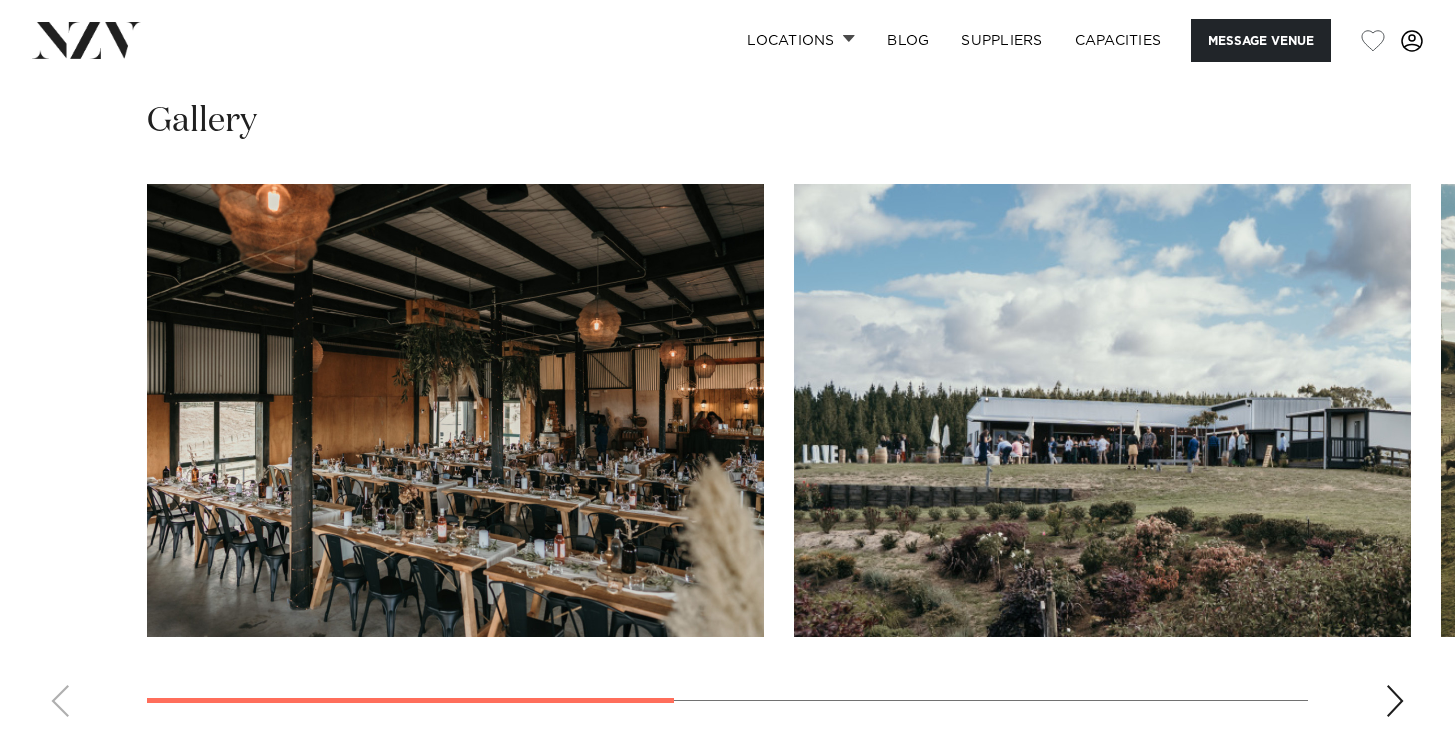 click at bounding box center (1395, 701) 